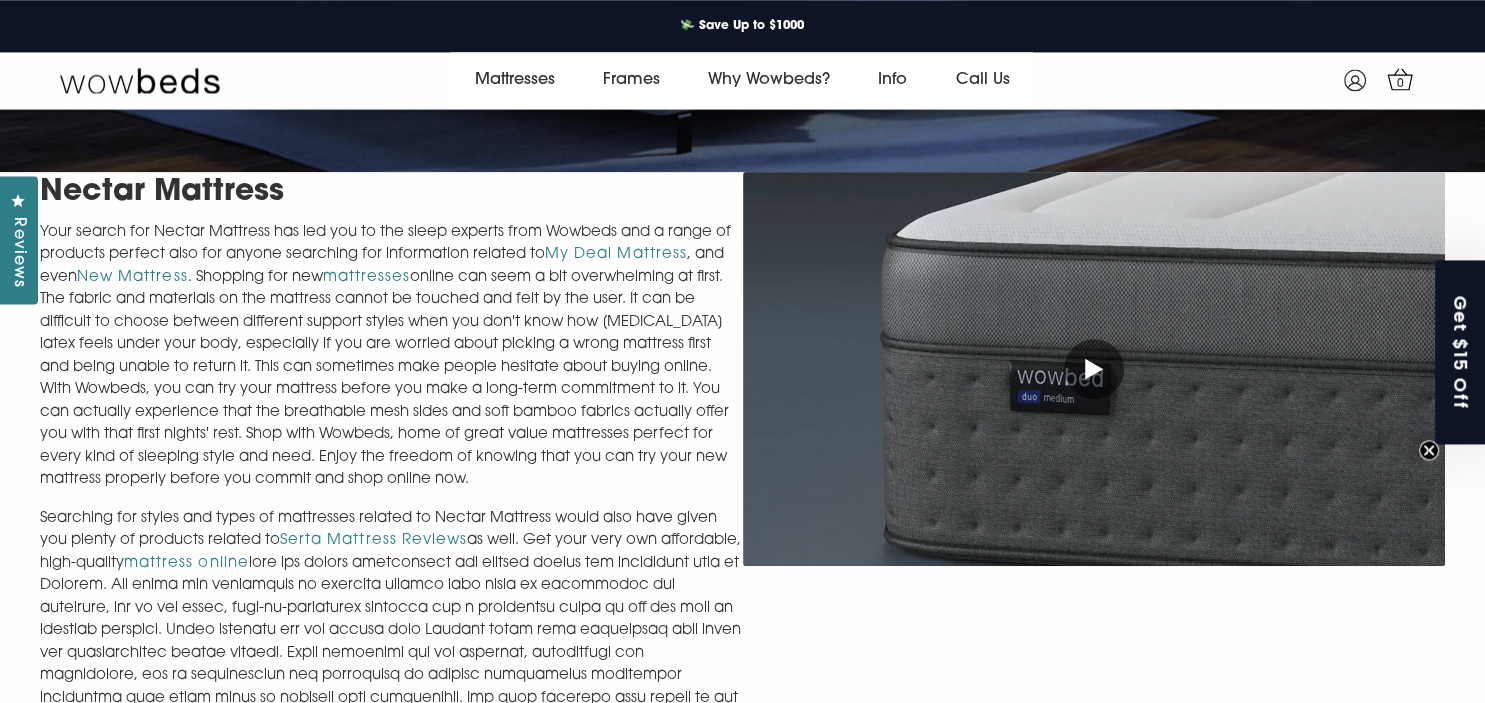 scroll, scrollTop: 608, scrollLeft: 0, axis: vertical 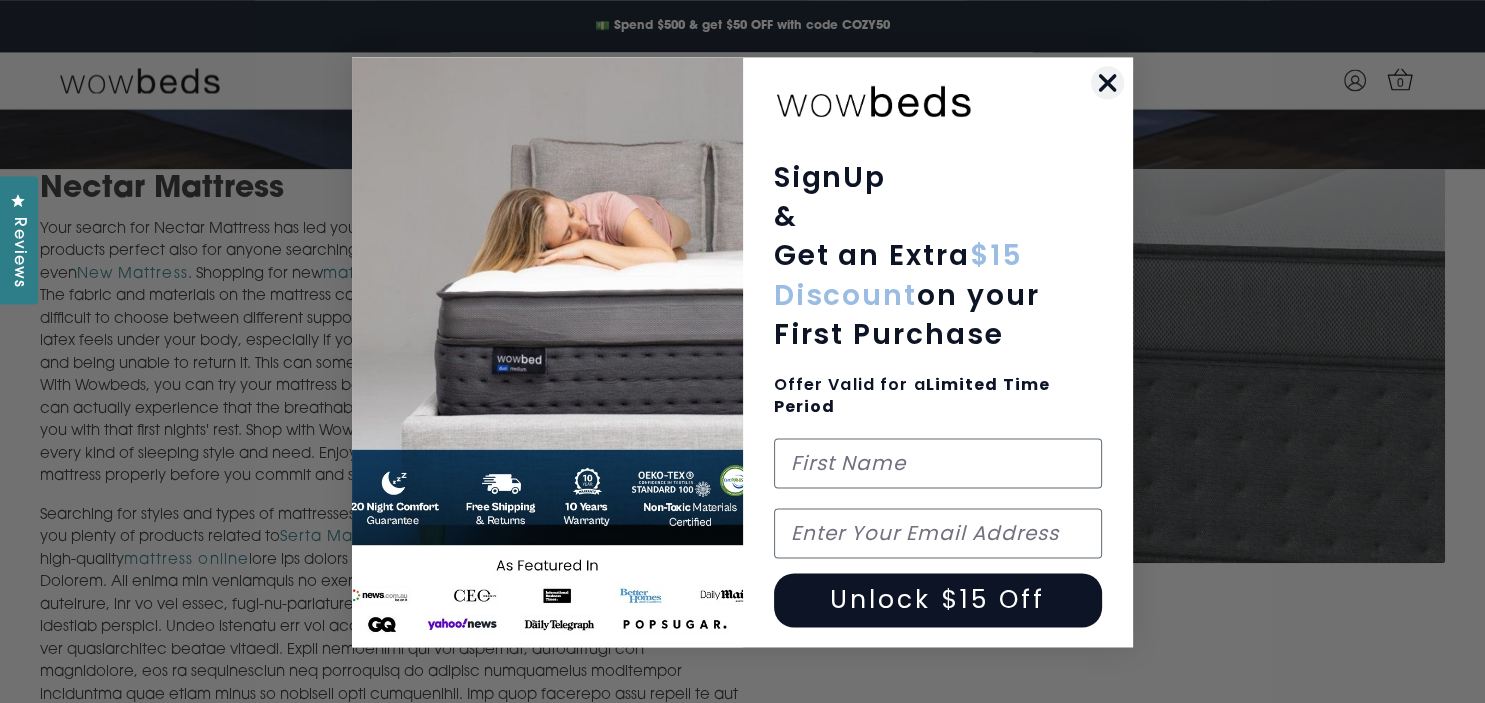 click 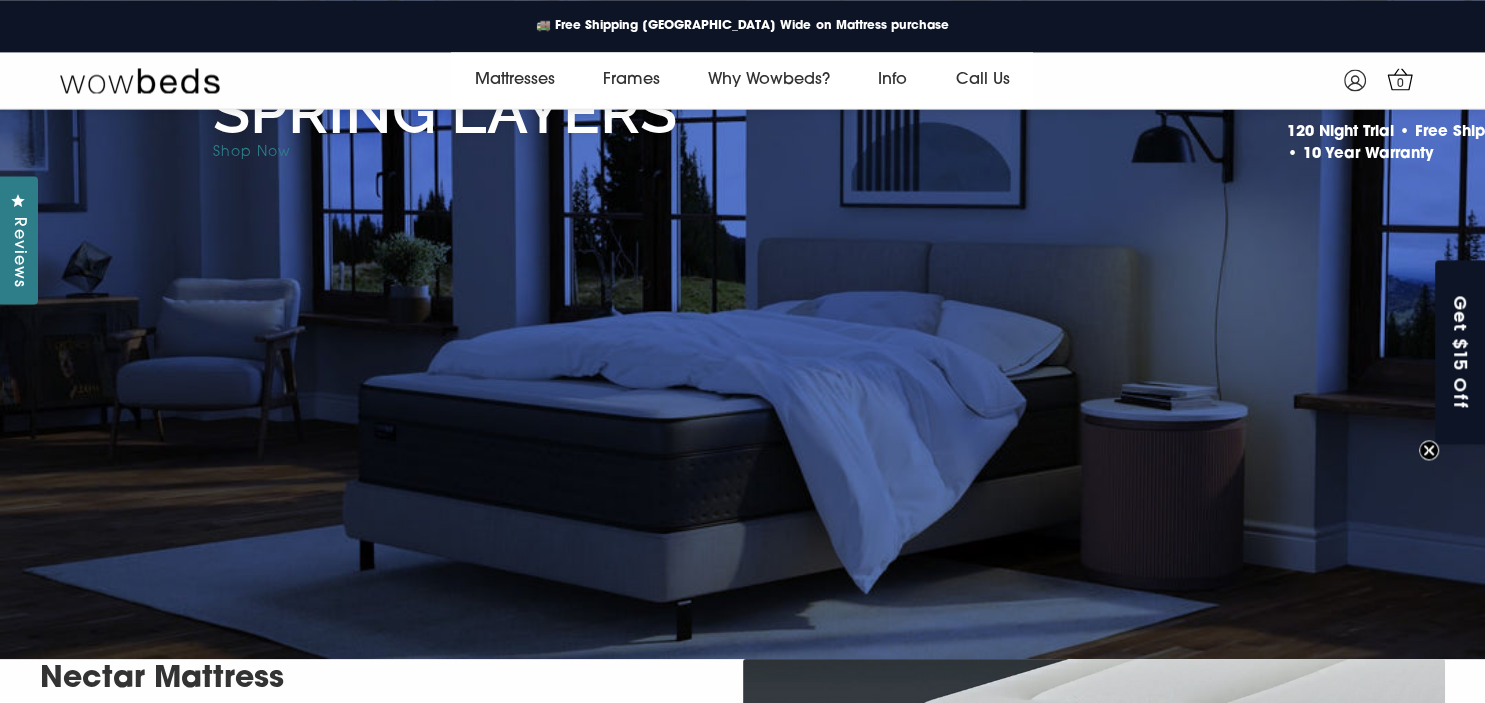 scroll, scrollTop: 0, scrollLeft: 0, axis: both 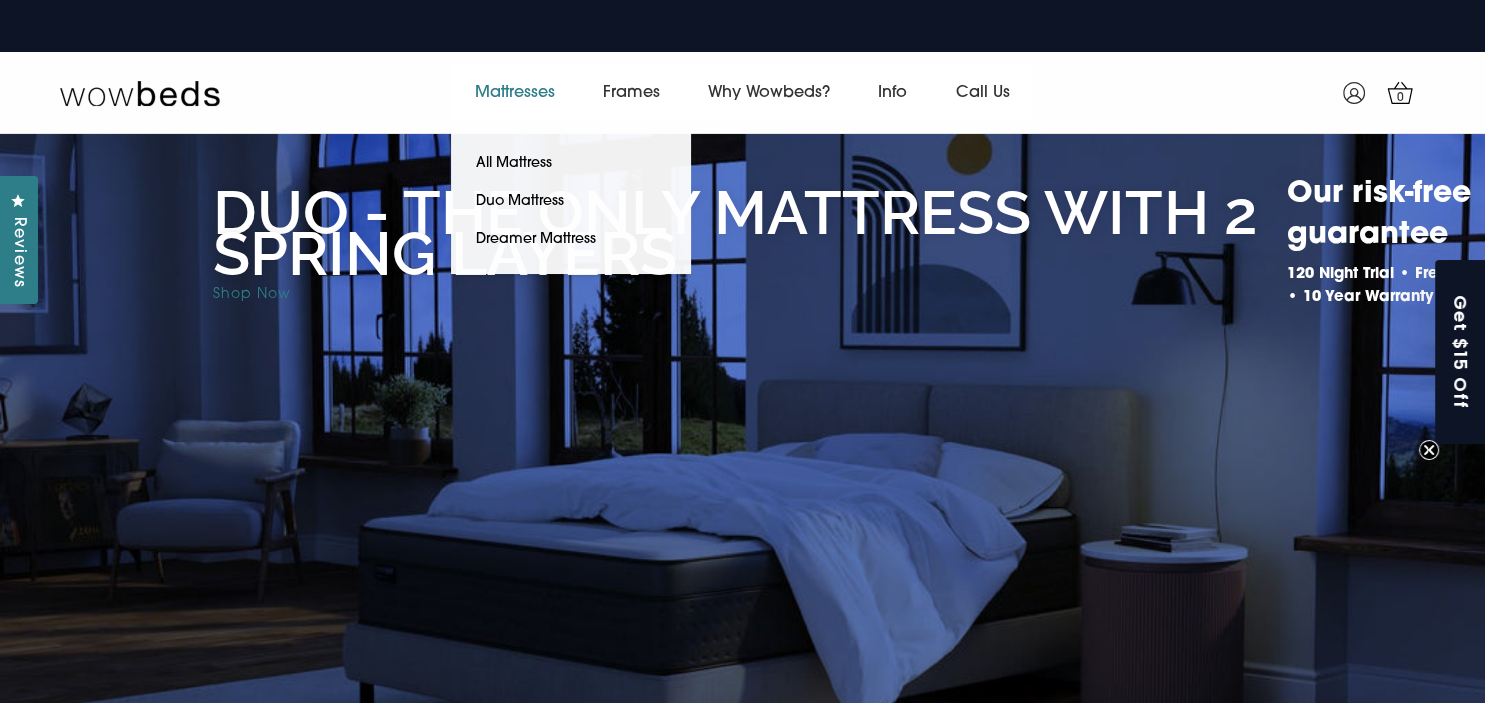 click on "Mattresses" at bounding box center [515, 93] 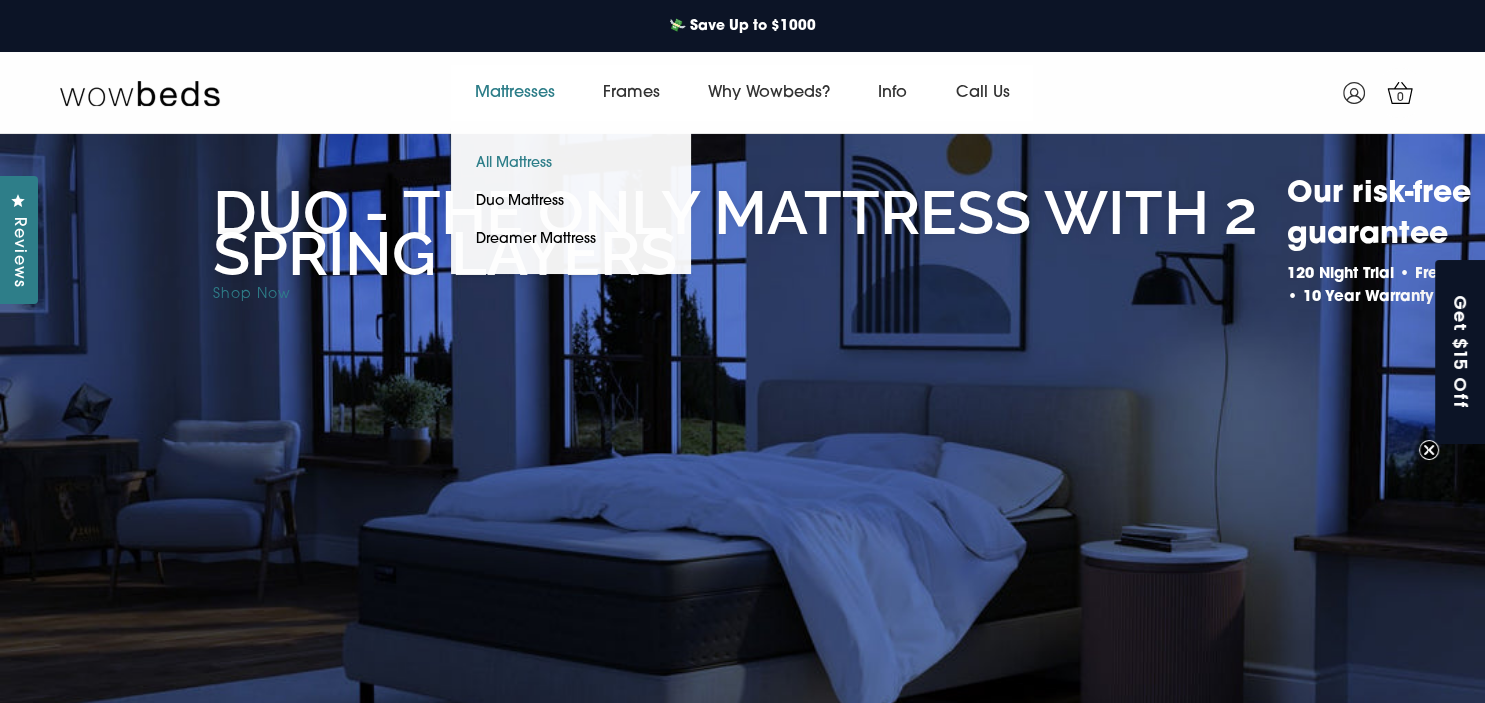 click on "All Mattress" at bounding box center (514, 164) 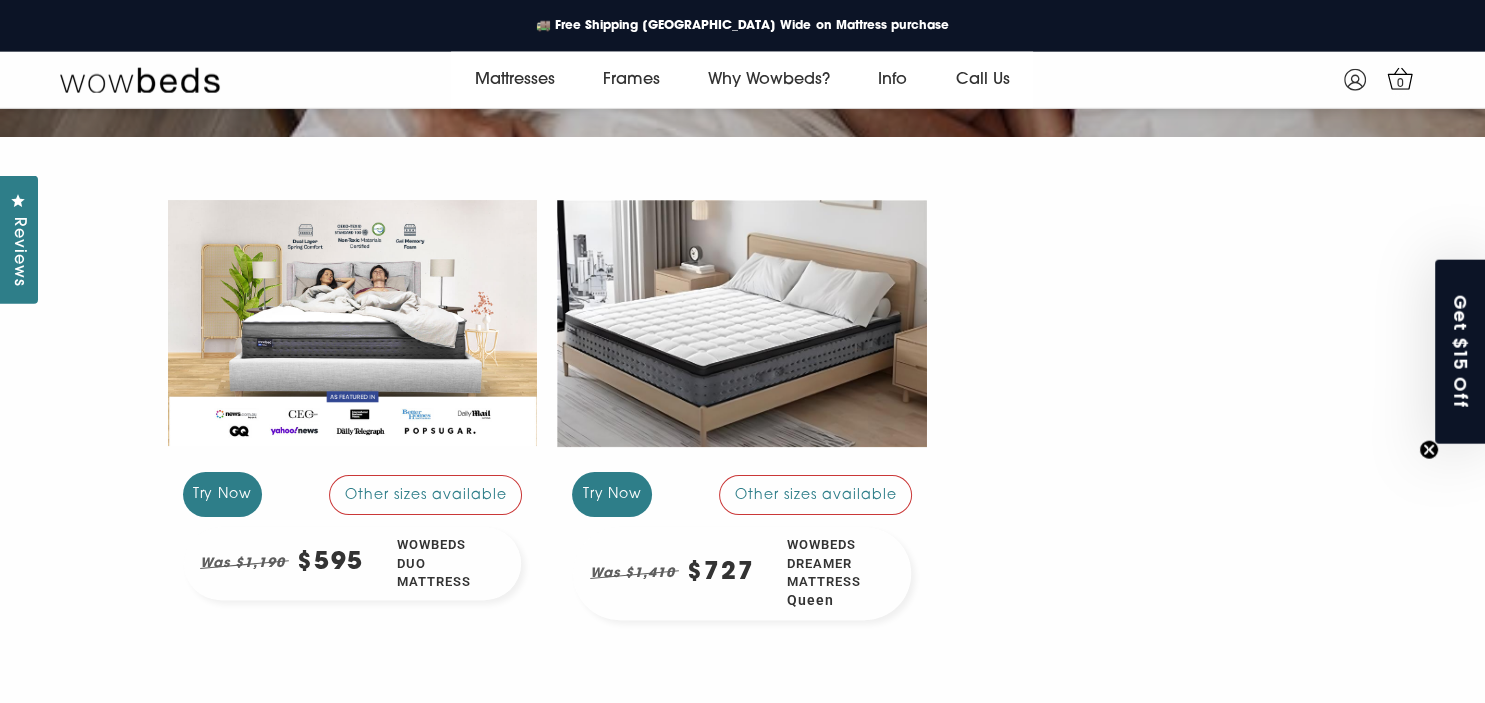 scroll, scrollTop: 346, scrollLeft: 0, axis: vertical 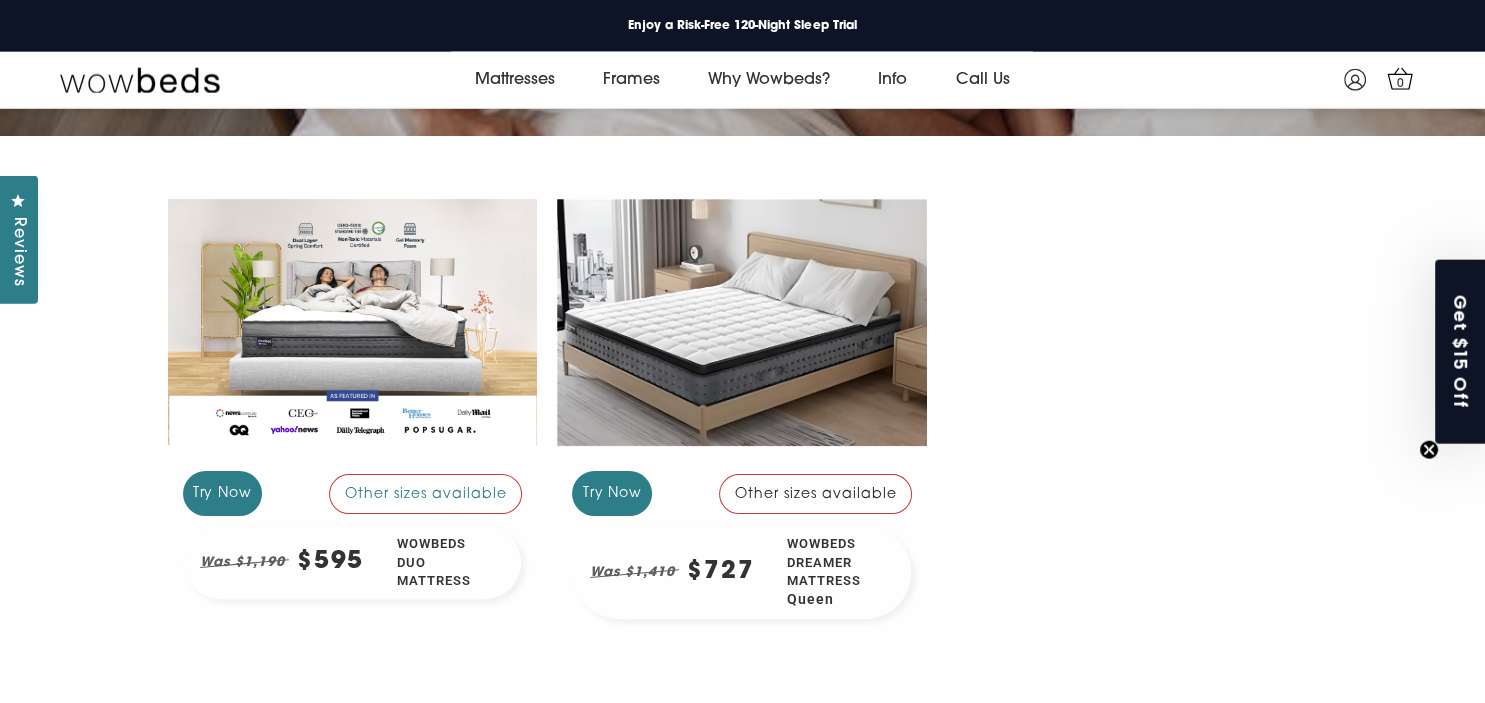 click at bounding box center (742, 322) 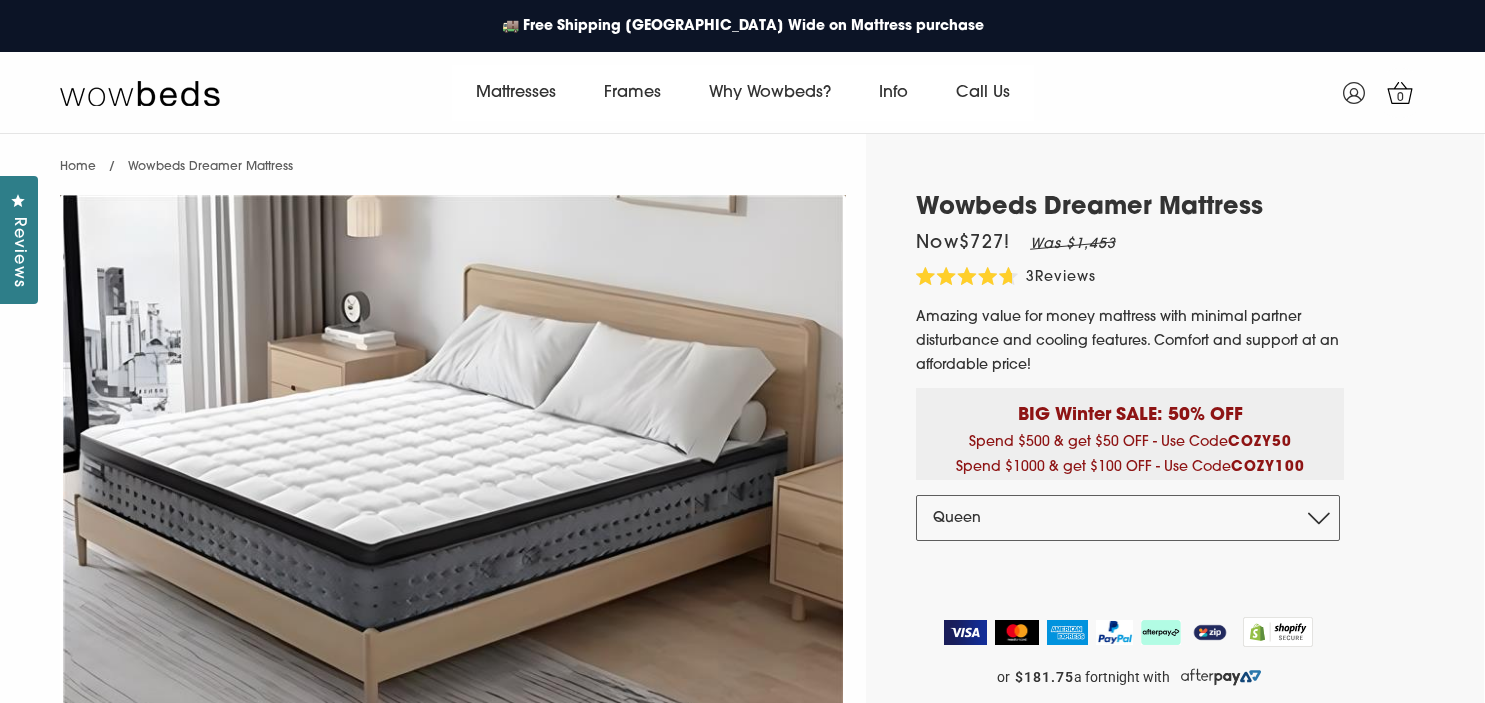 scroll, scrollTop: 0, scrollLeft: 0, axis: both 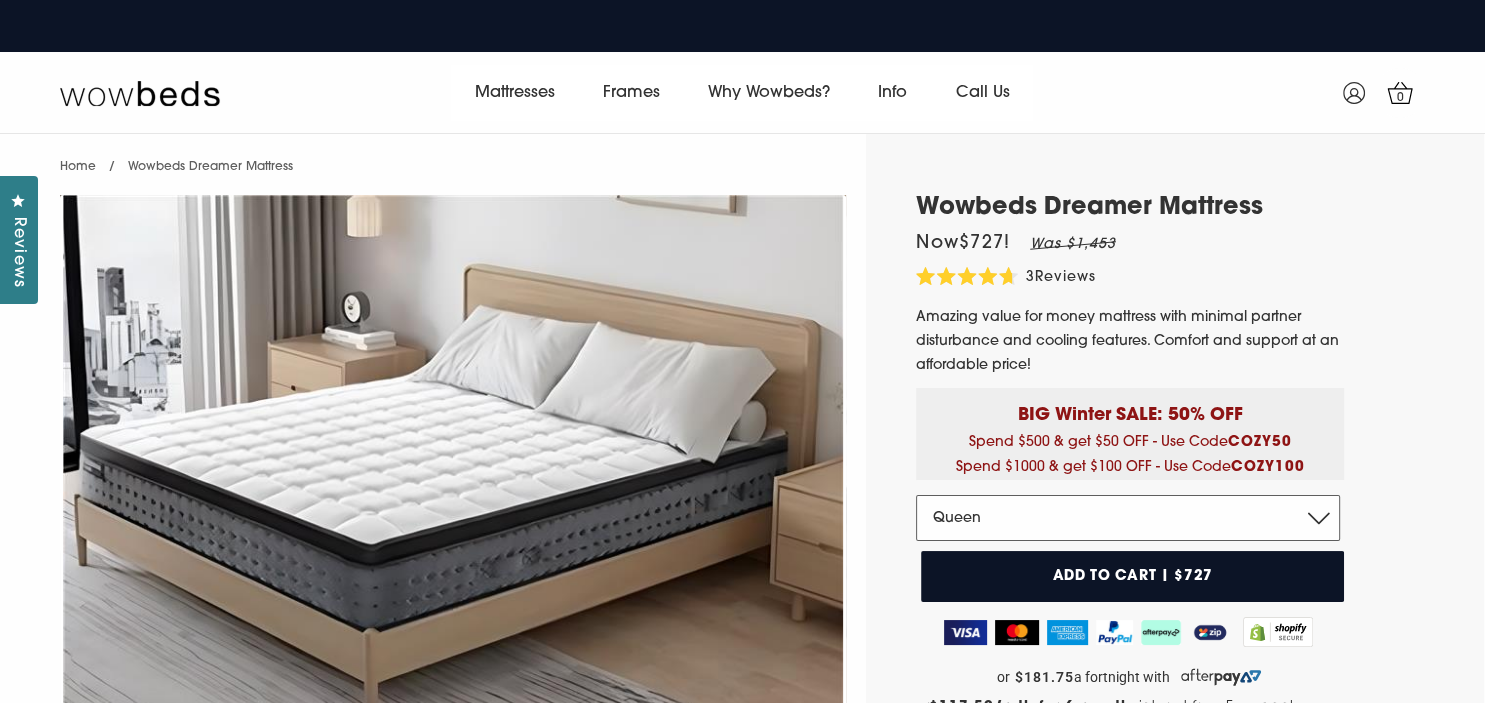 click on "Double Queen King" at bounding box center (1128, 518) 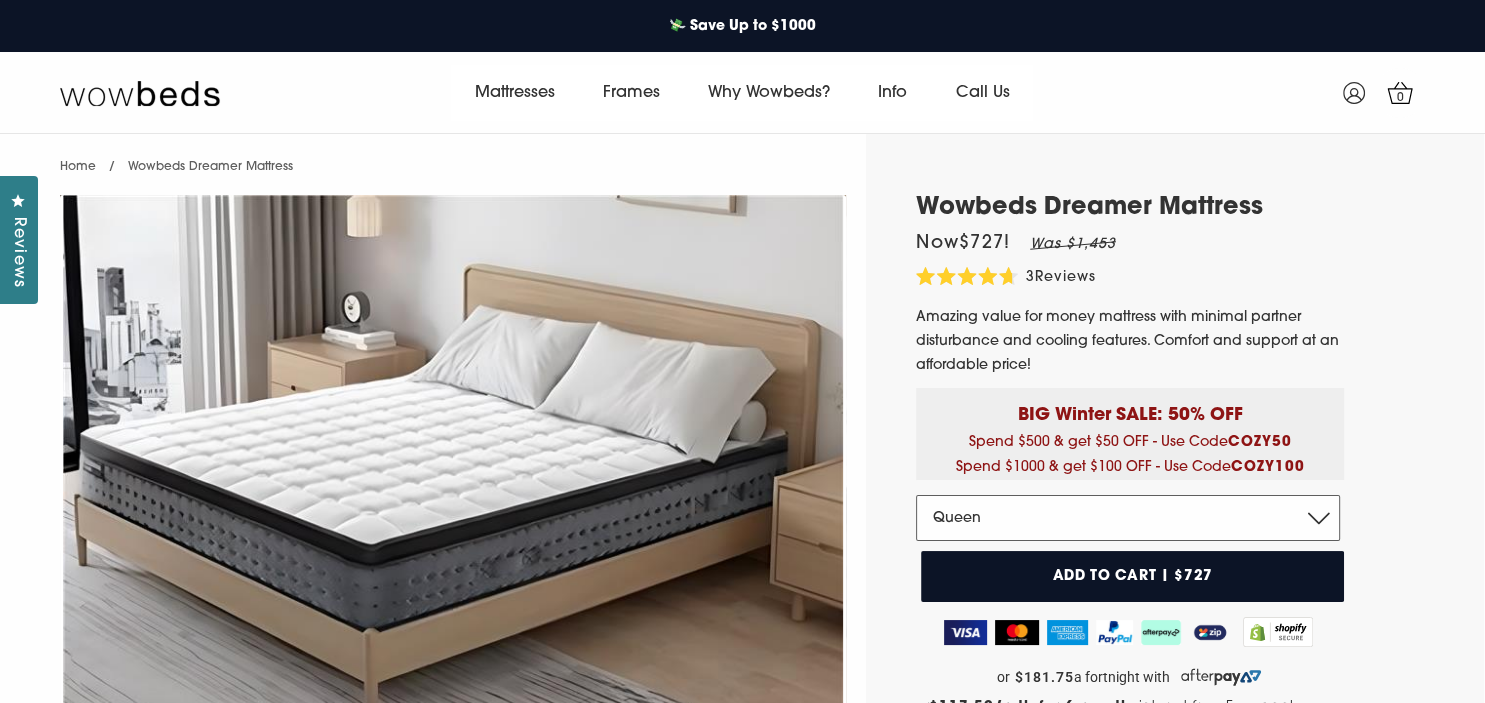 select on "King" 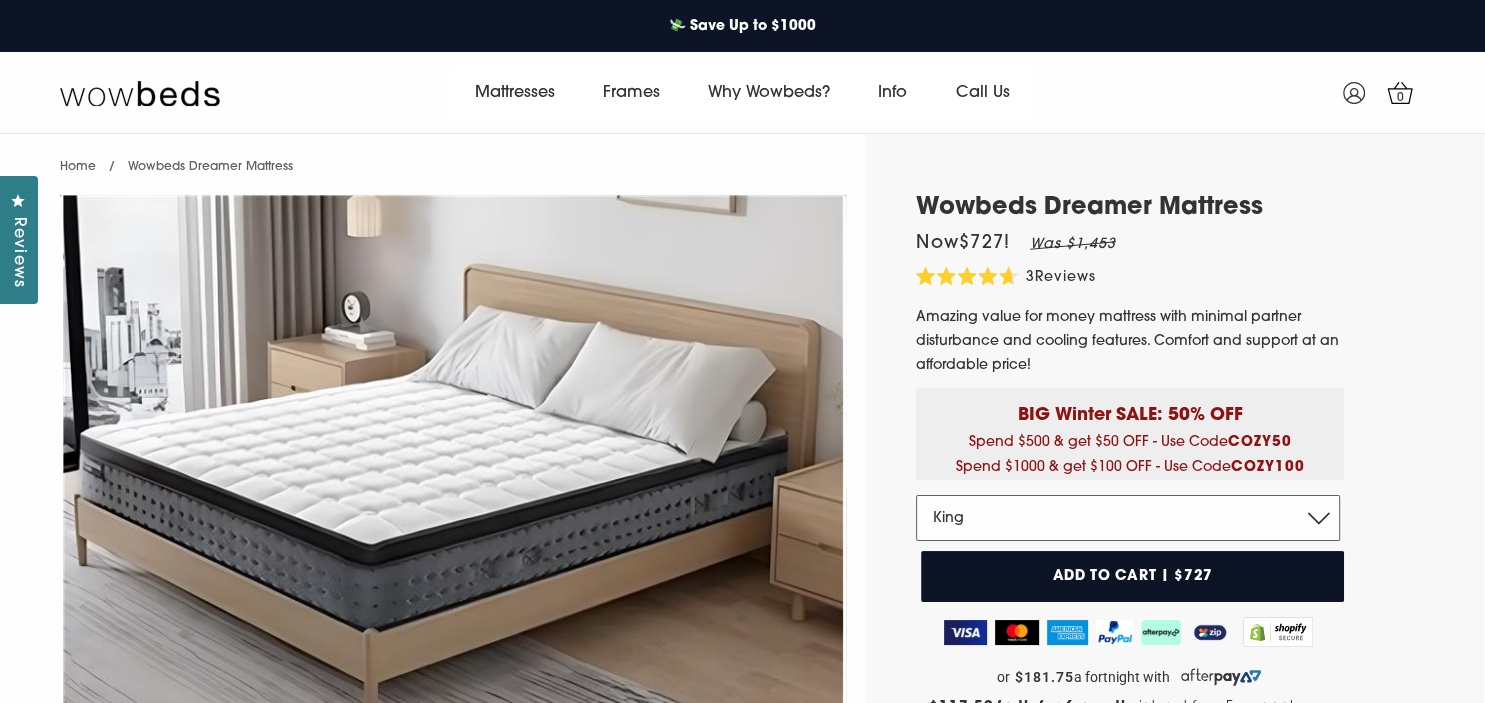 click on "King" at bounding box center (0, 0) 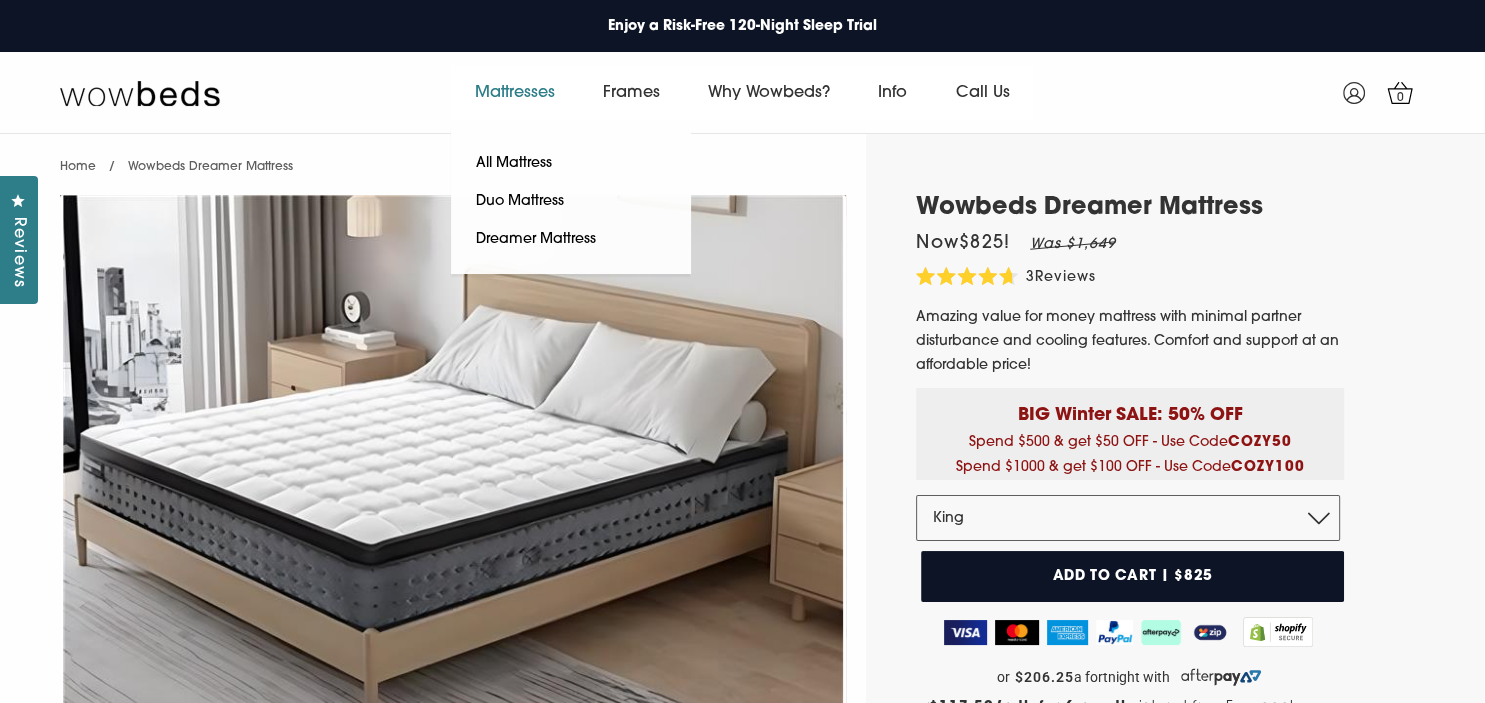 click on "Mattresses" at bounding box center [515, 93] 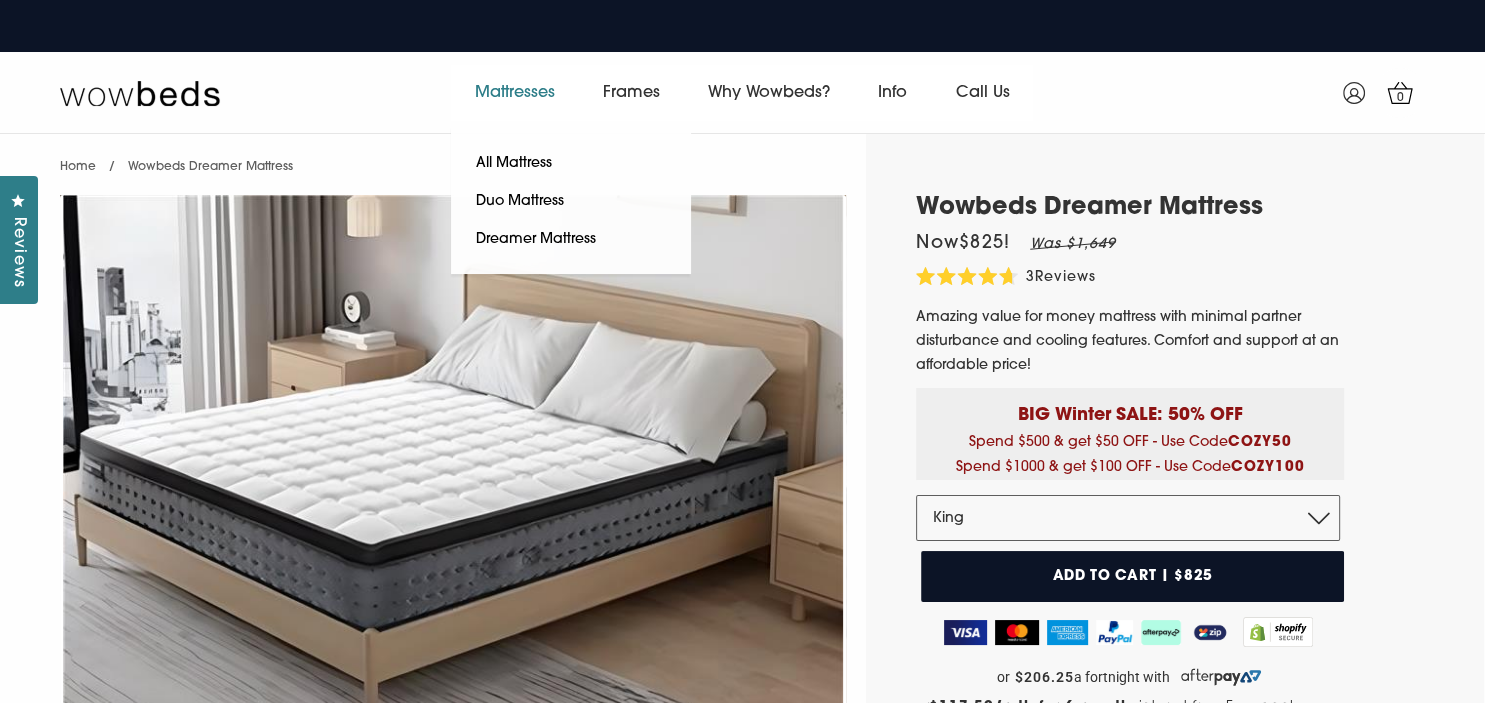 click on "Mattresses" at bounding box center (515, 93) 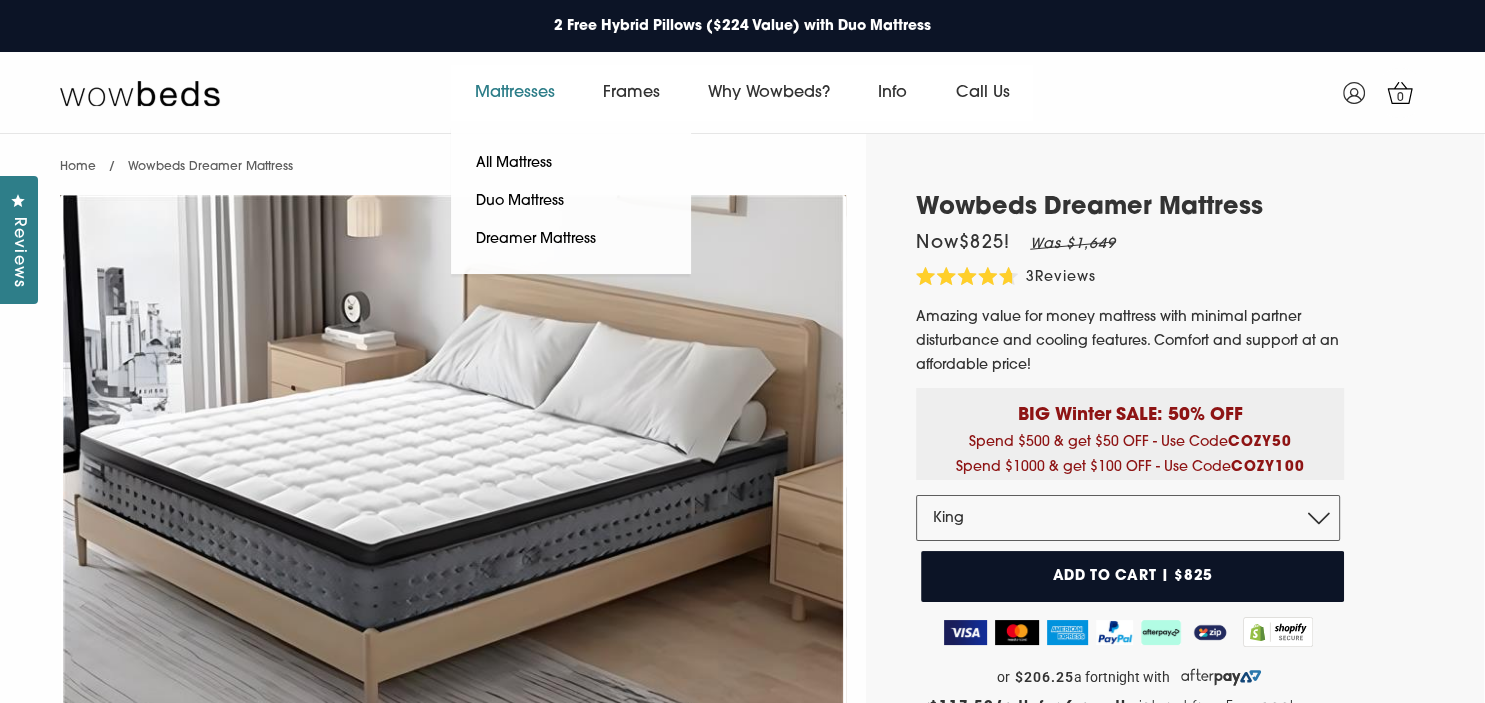 click on "Mattresses" at bounding box center [515, 93] 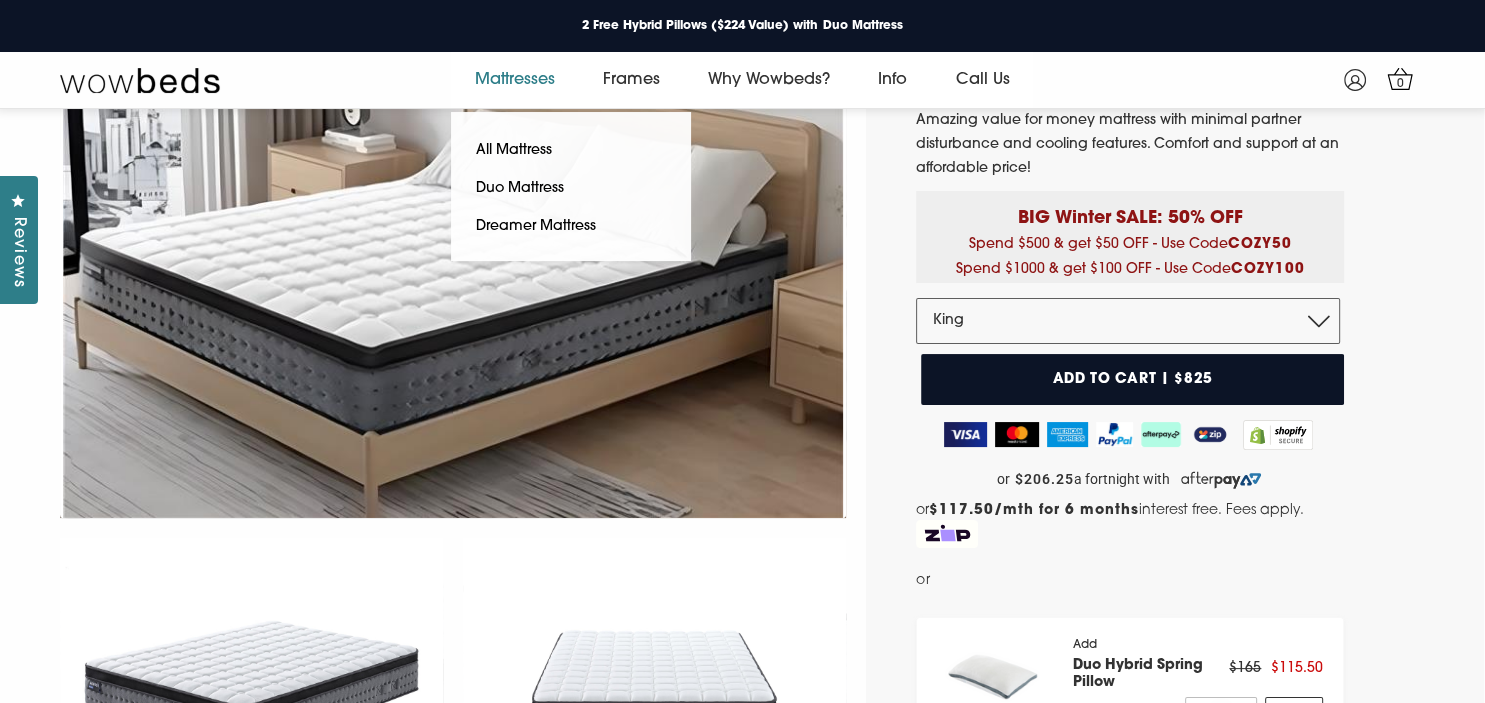 scroll, scrollTop: 181, scrollLeft: 0, axis: vertical 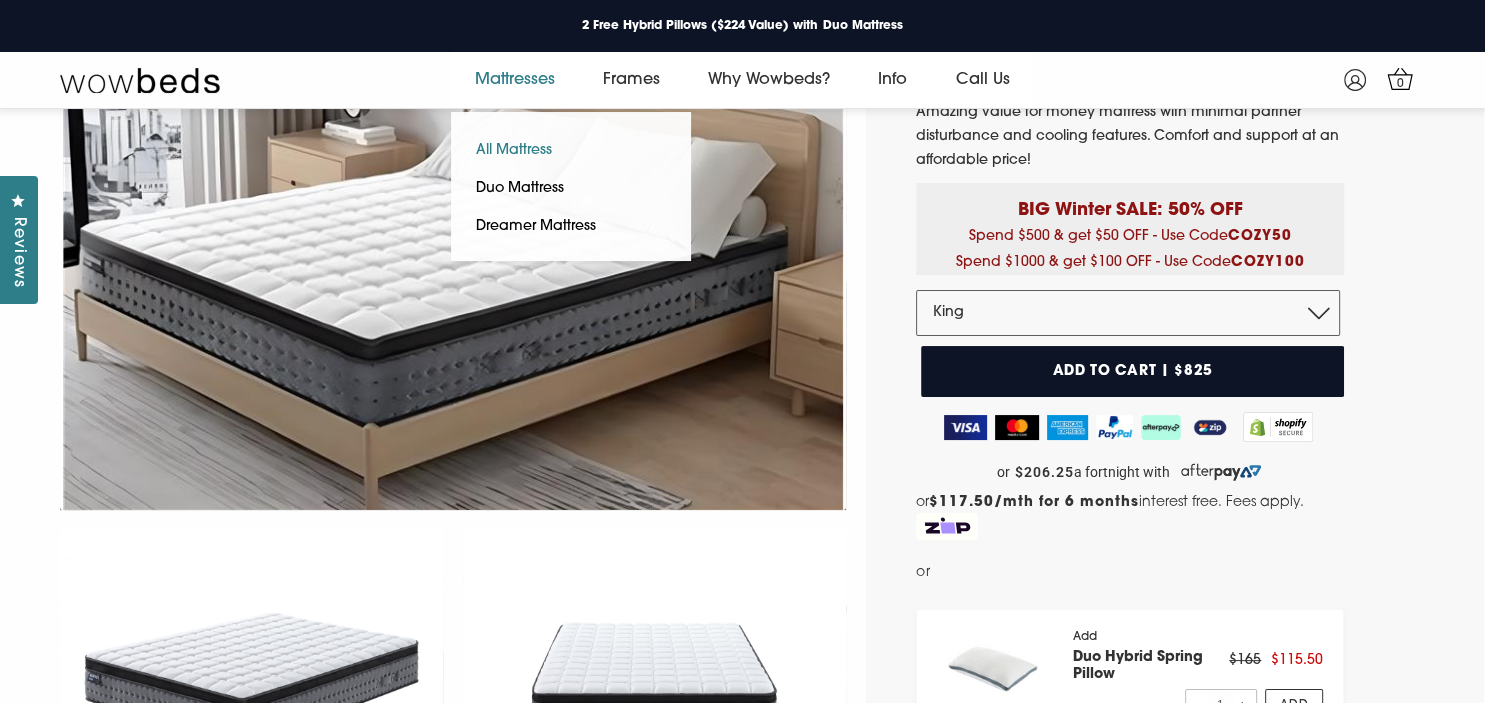 click on "All Mattress" at bounding box center [514, 151] 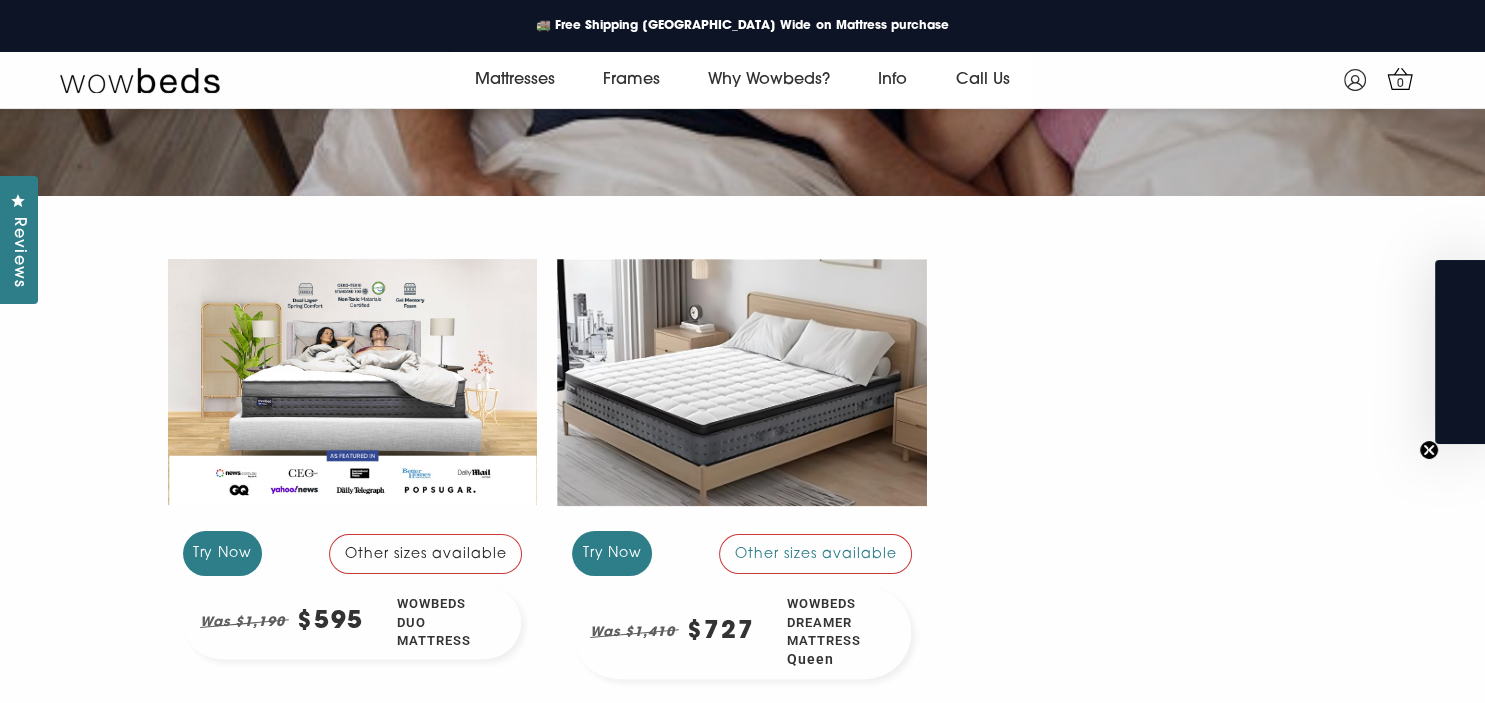 click at bounding box center [353, 382] 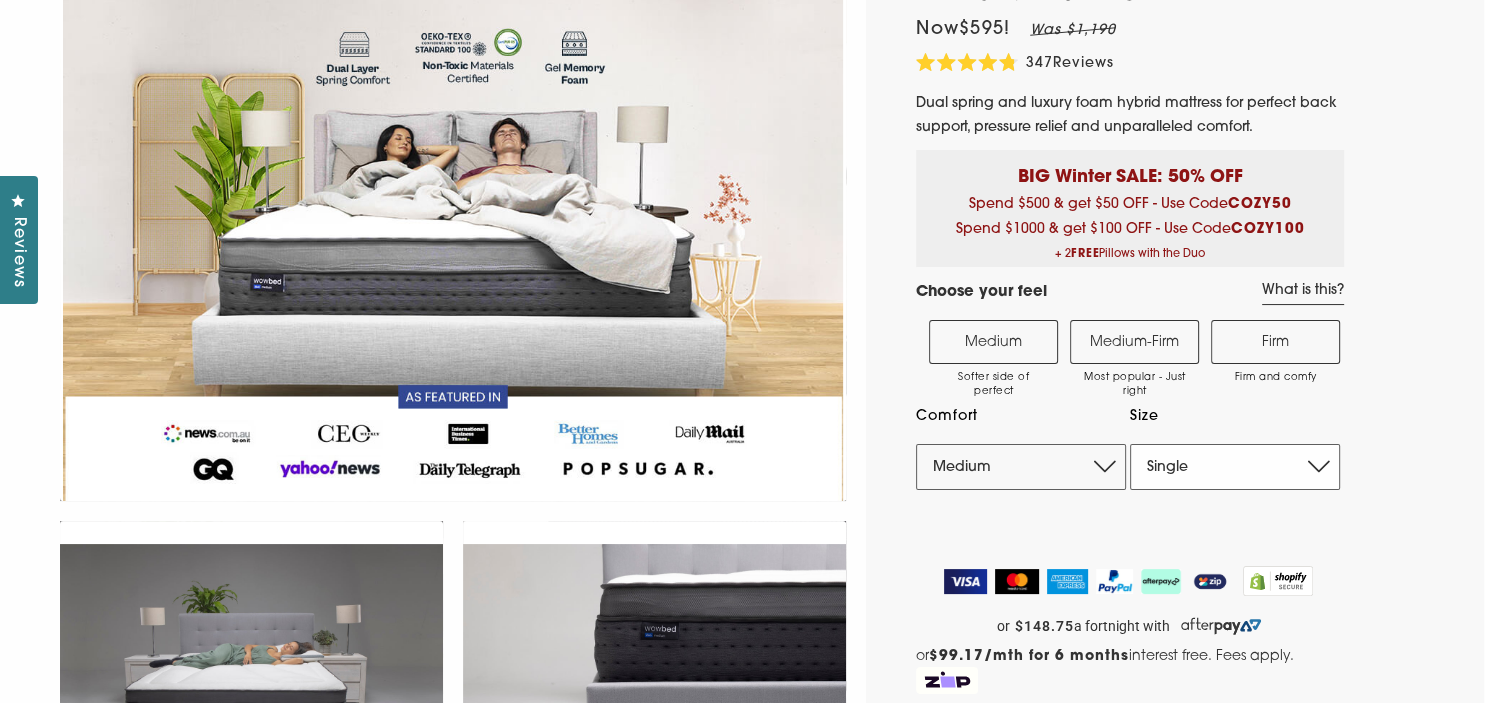 click on "Single King Single Double Queen King" at bounding box center [1235, 467] 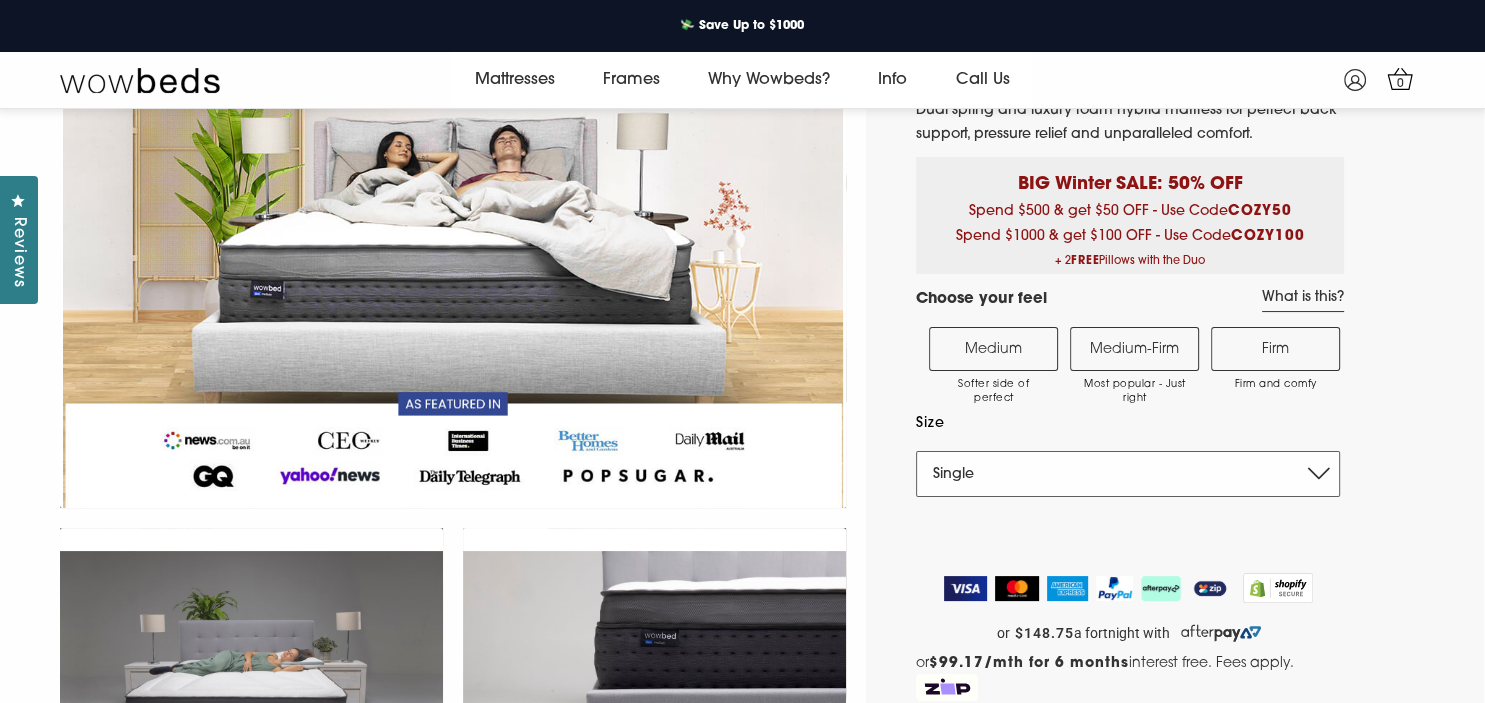 select on "King" 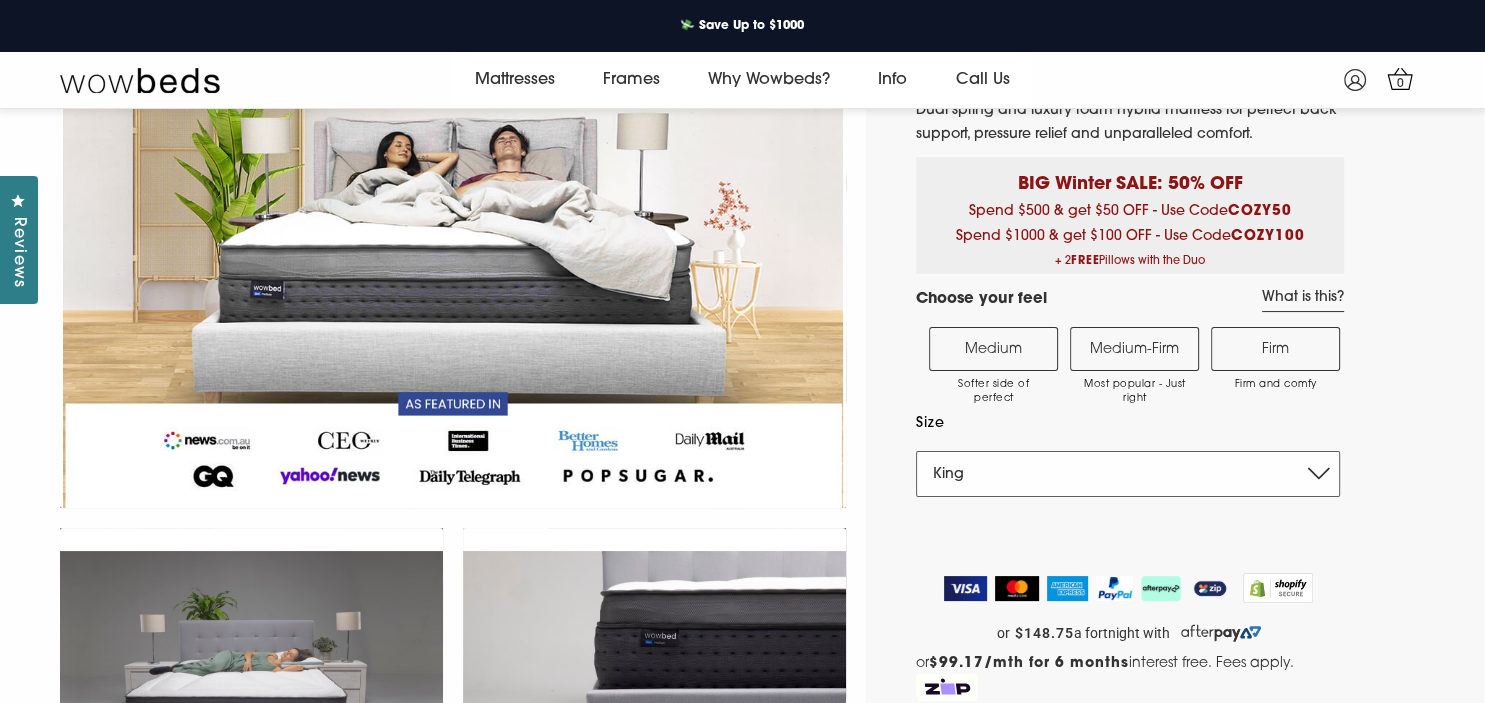 click on "King" at bounding box center (0, 0) 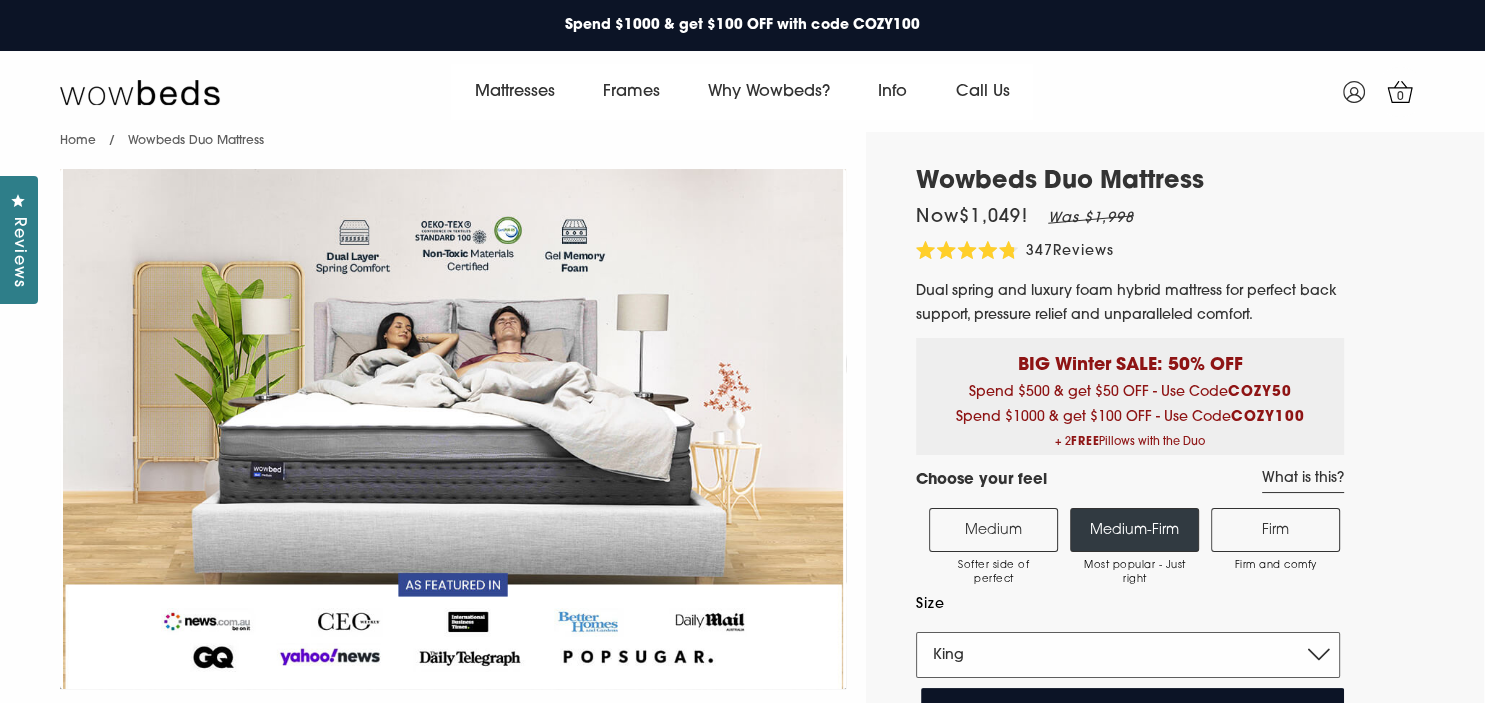 scroll, scrollTop: 0, scrollLeft: 0, axis: both 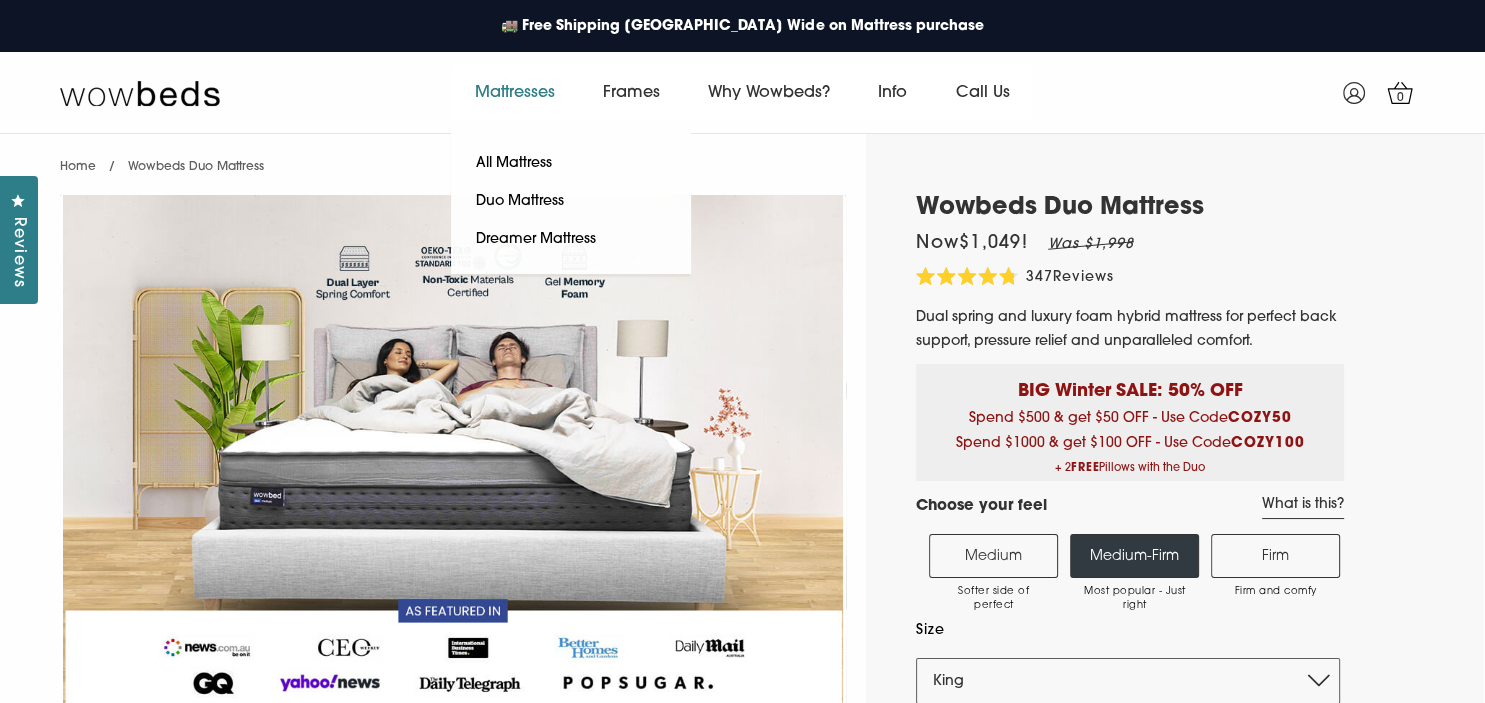 click on "Mattresses" at bounding box center [515, 93] 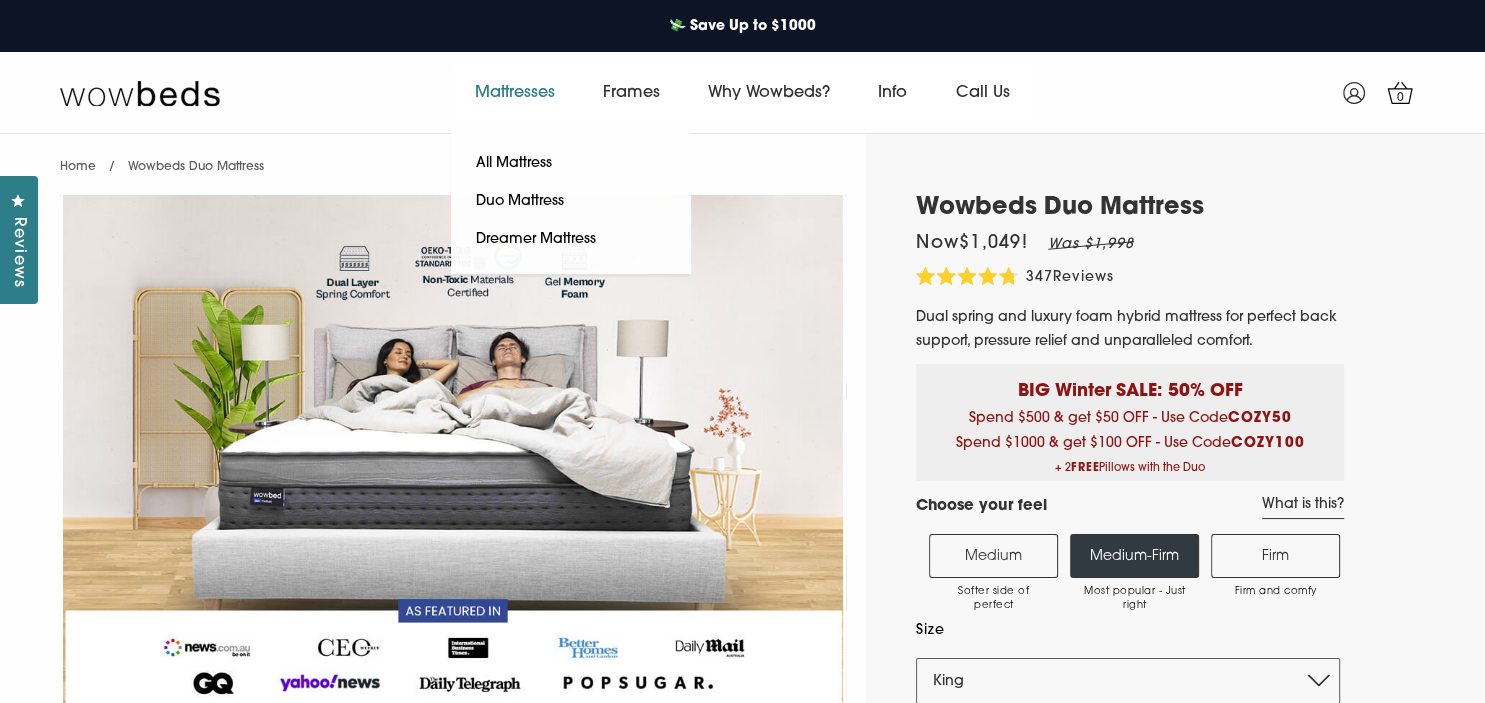 click on "Mattresses" at bounding box center (515, 93) 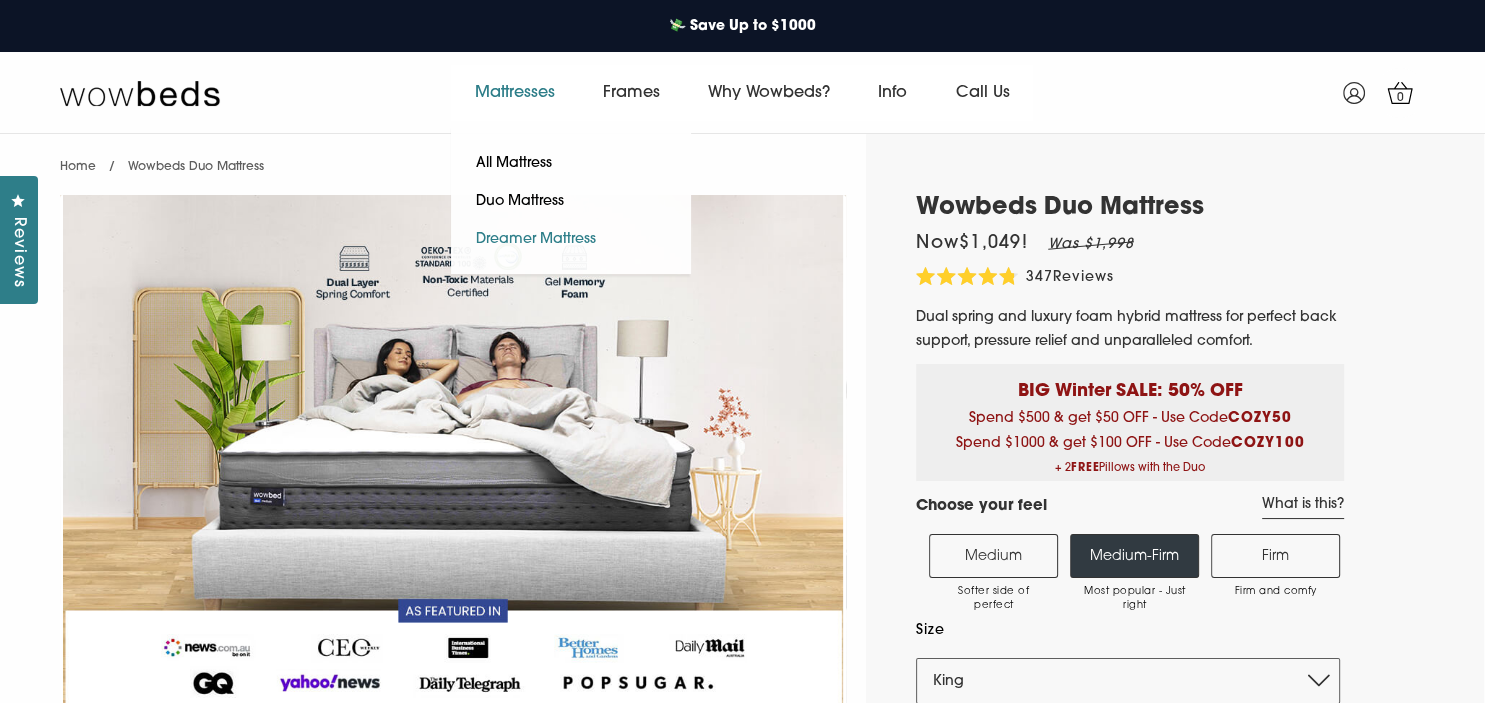 click on "Dreamer Mattress" at bounding box center [536, 240] 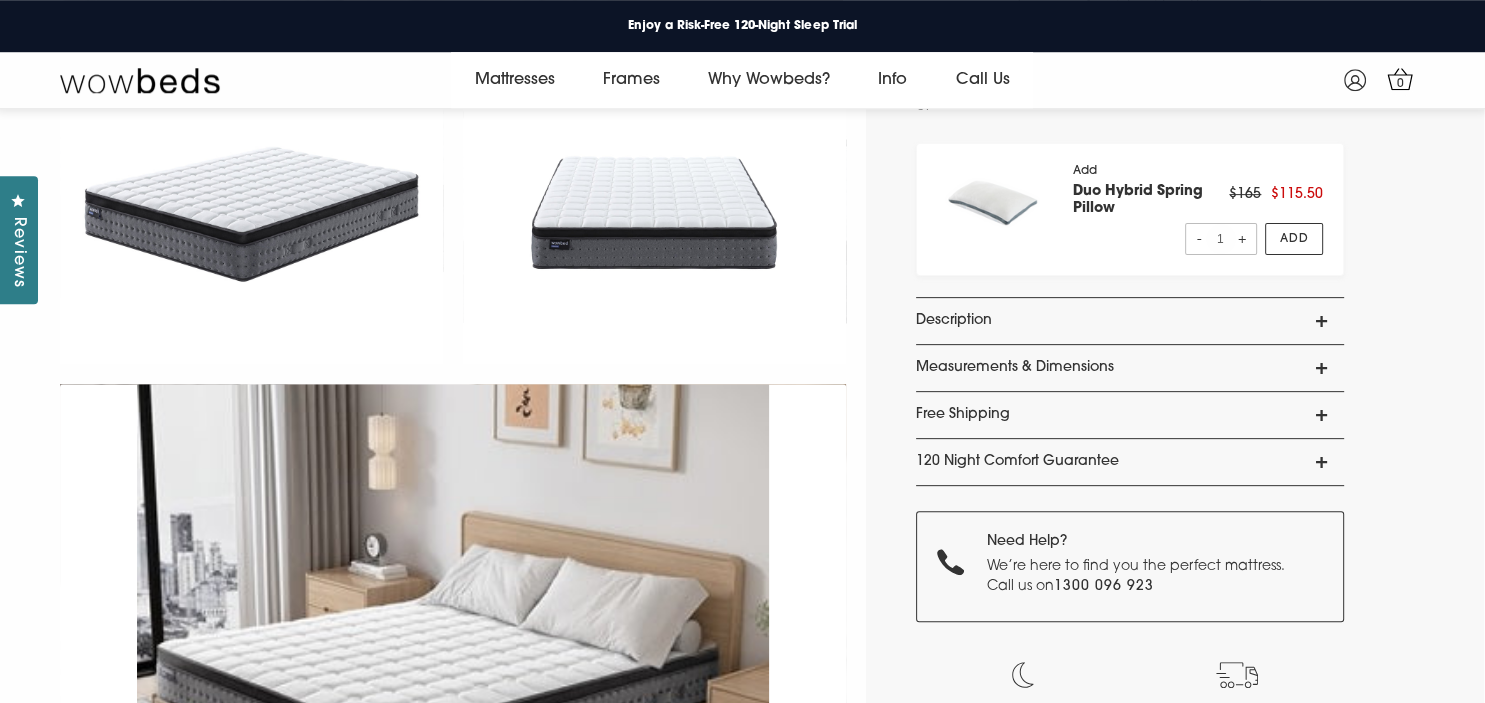 scroll, scrollTop: 655, scrollLeft: 0, axis: vertical 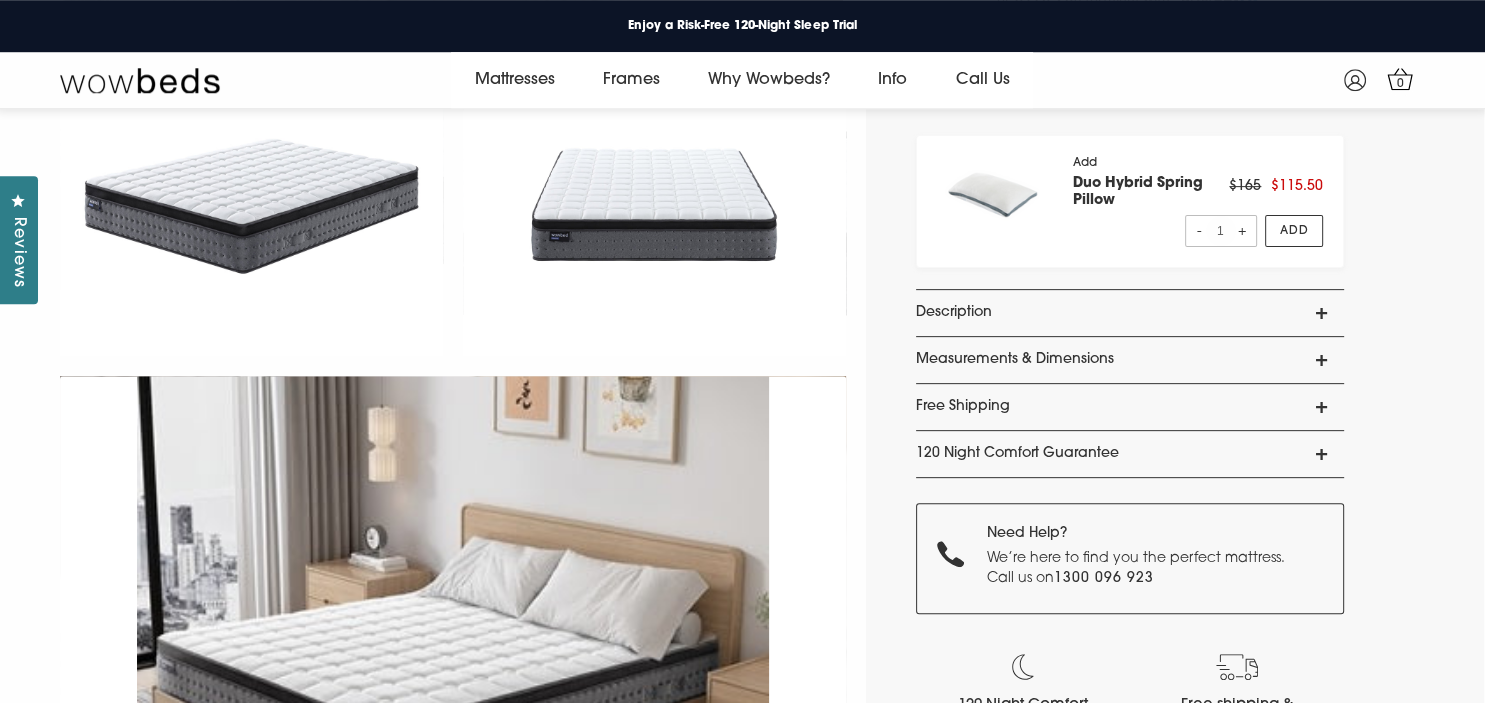 click on "Measurements & Dimensions" at bounding box center [1130, 360] 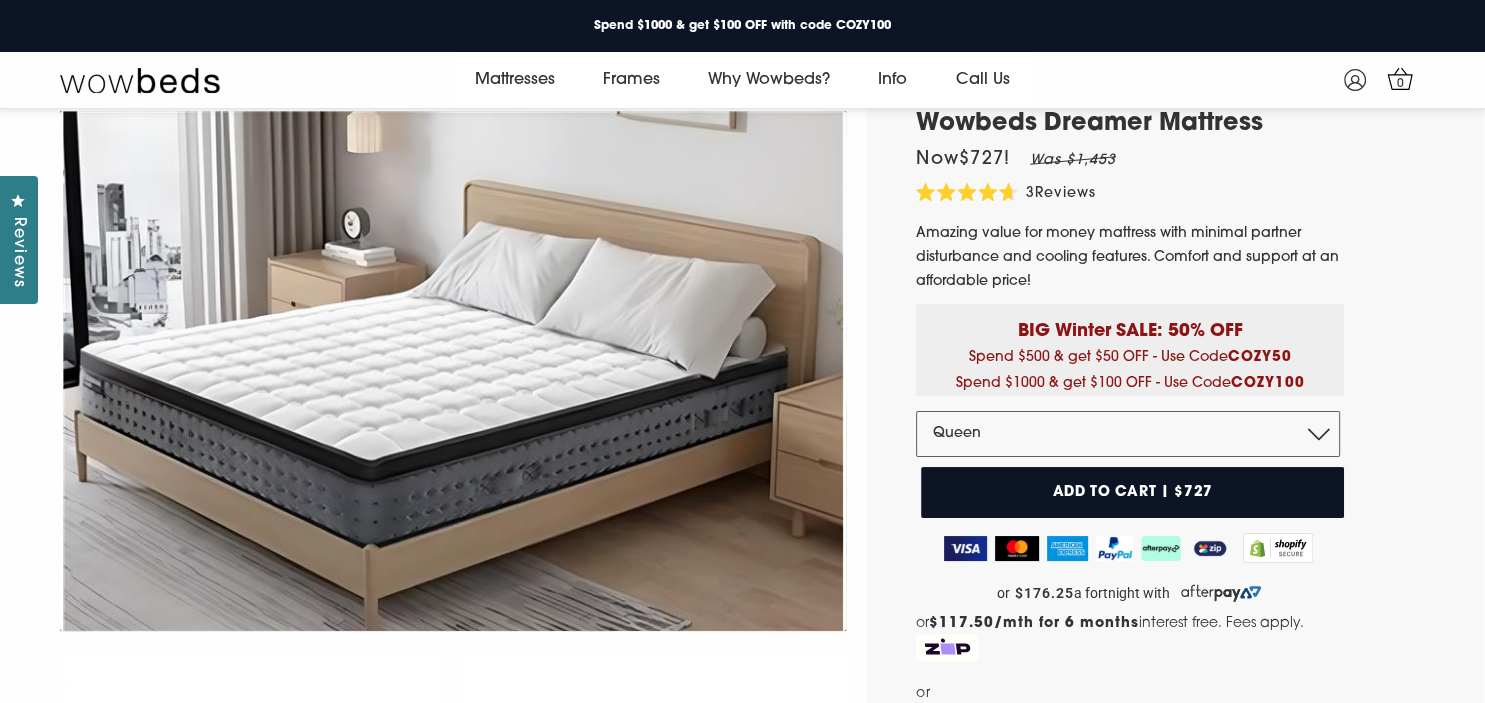 scroll, scrollTop: 92, scrollLeft: 0, axis: vertical 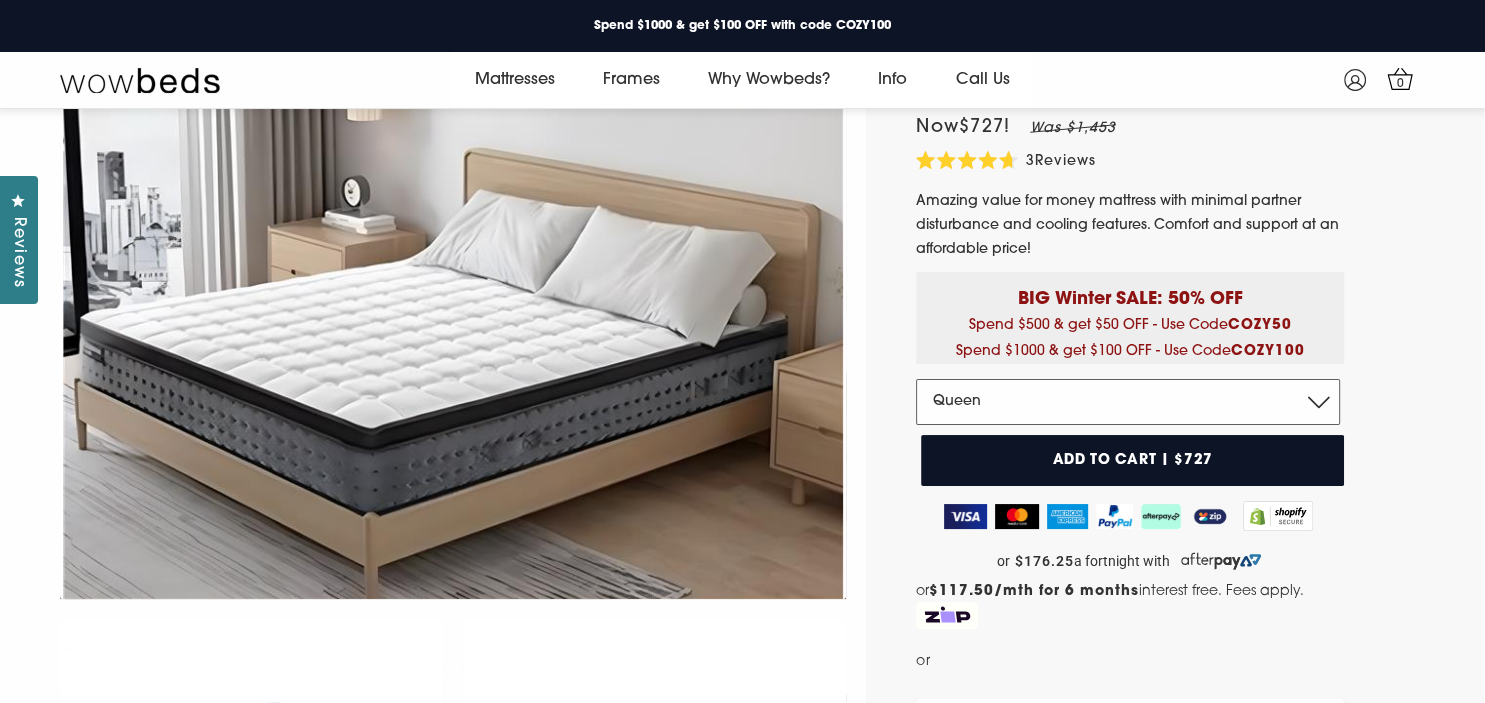 click on "Double Queen King" at bounding box center (1128, 402) 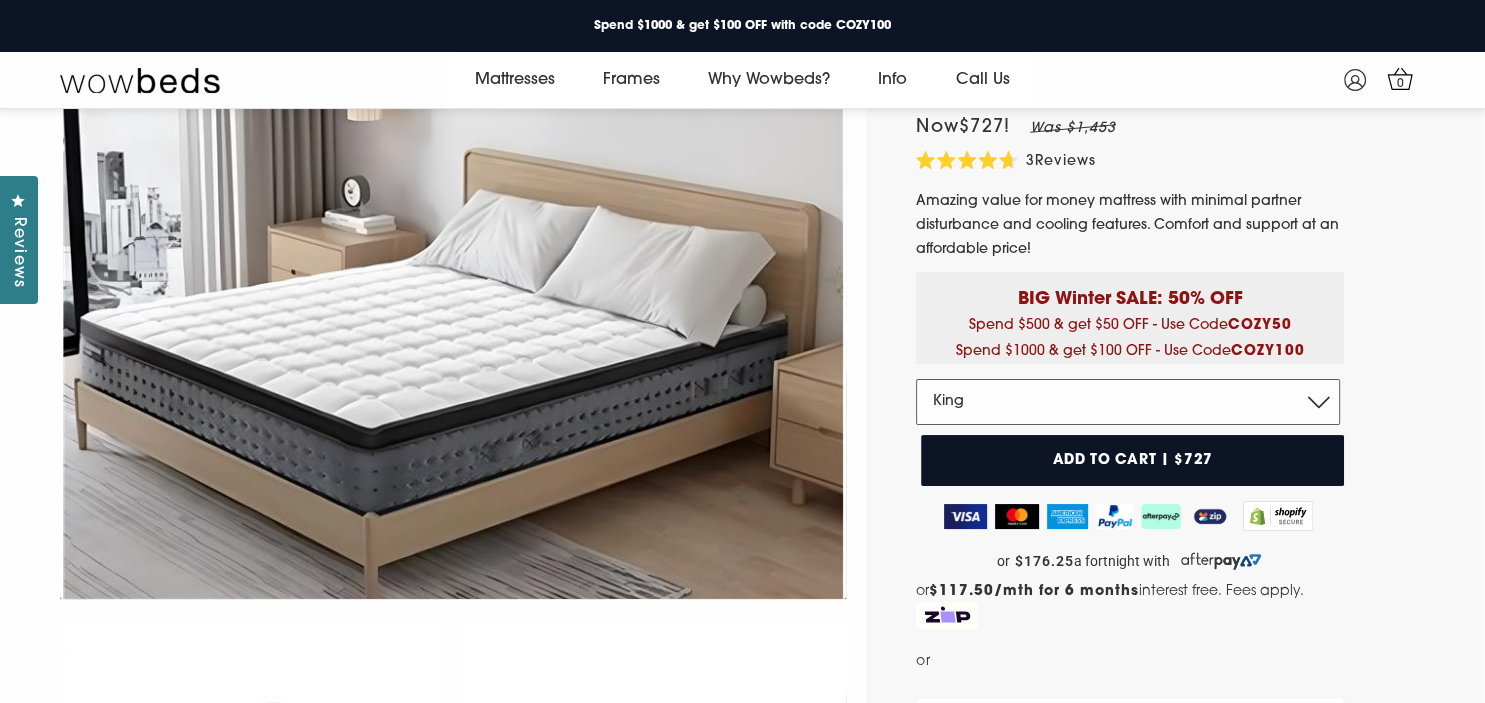 click on "King" at bounding box center (0, 0) 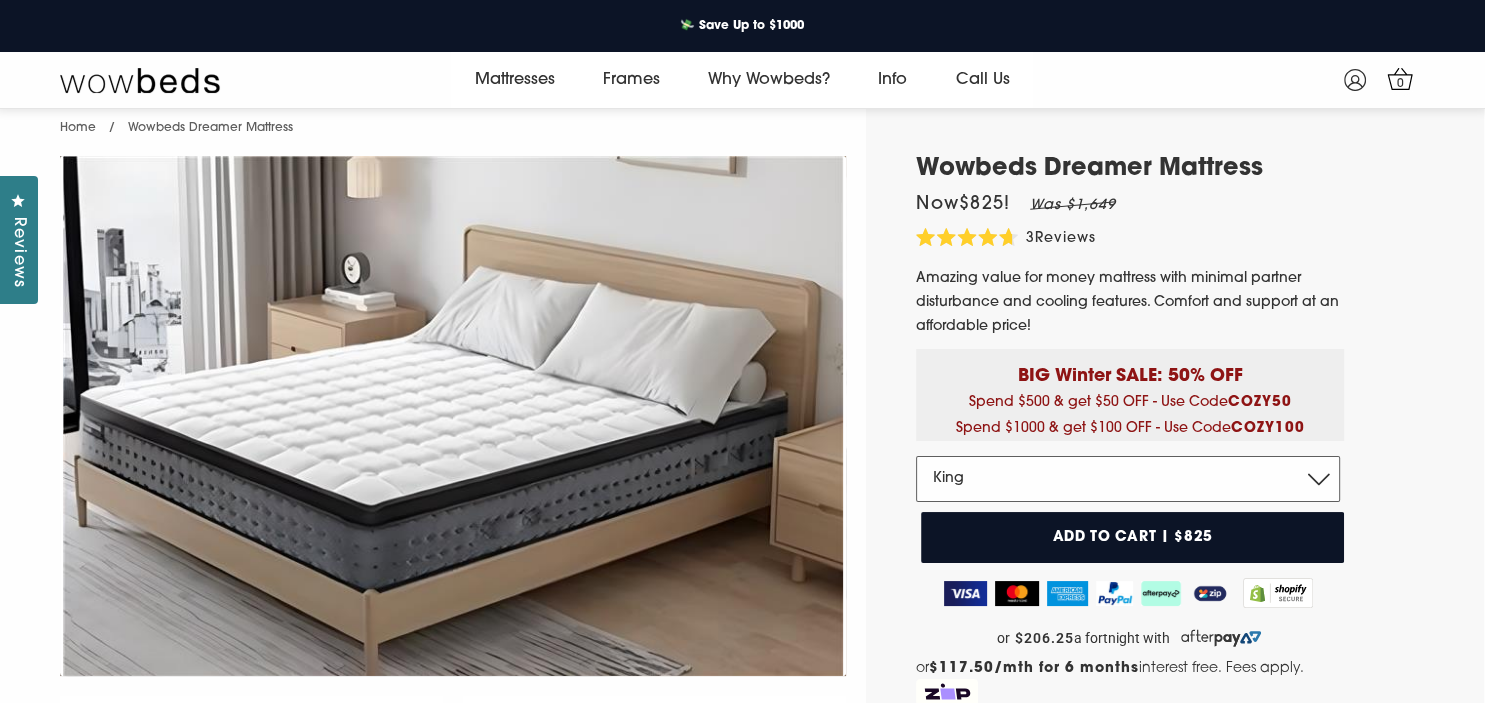 scroll, scrollTop: 0, scrollLeft: 0, axis: both 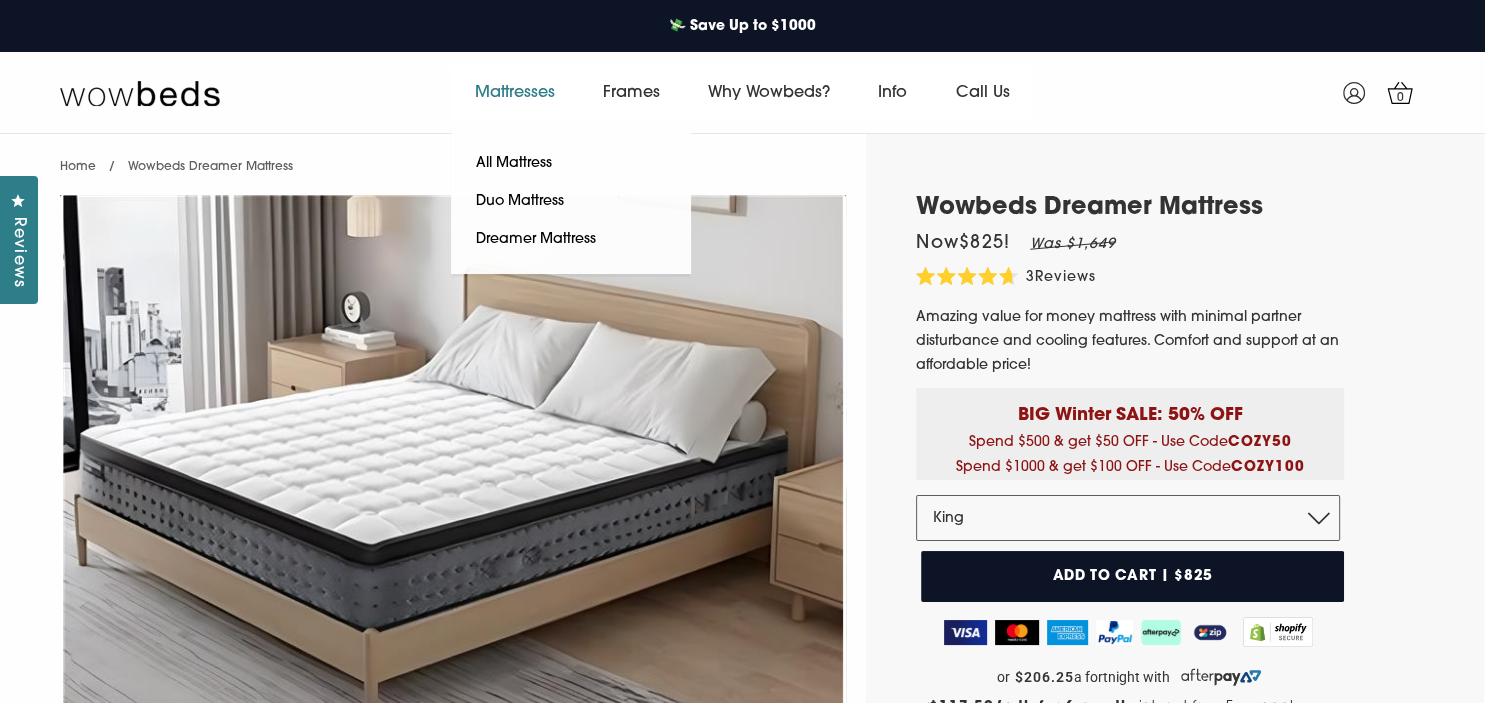 click on "Mattresses" at bounding box center [515, 93] 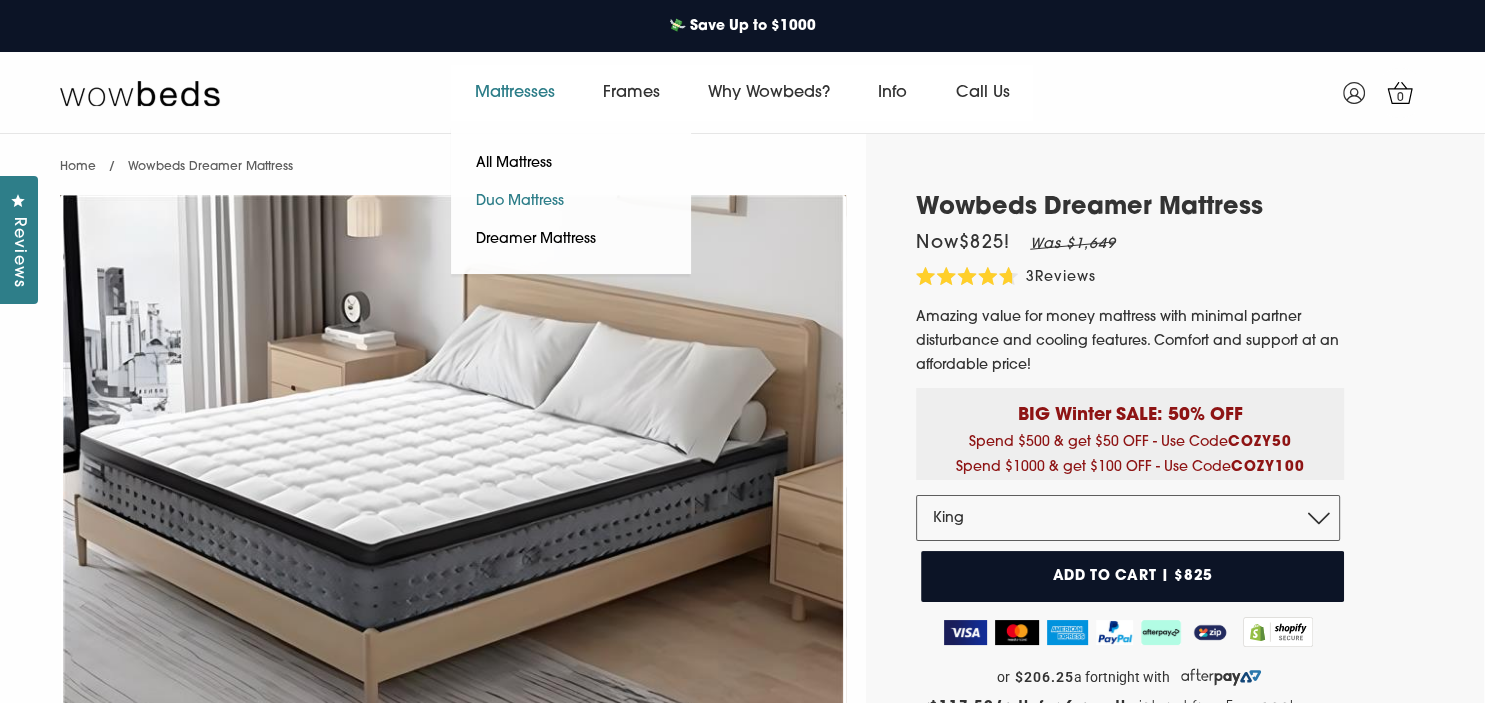 click on "Duo Mattress" at bounding box center [520, 202] 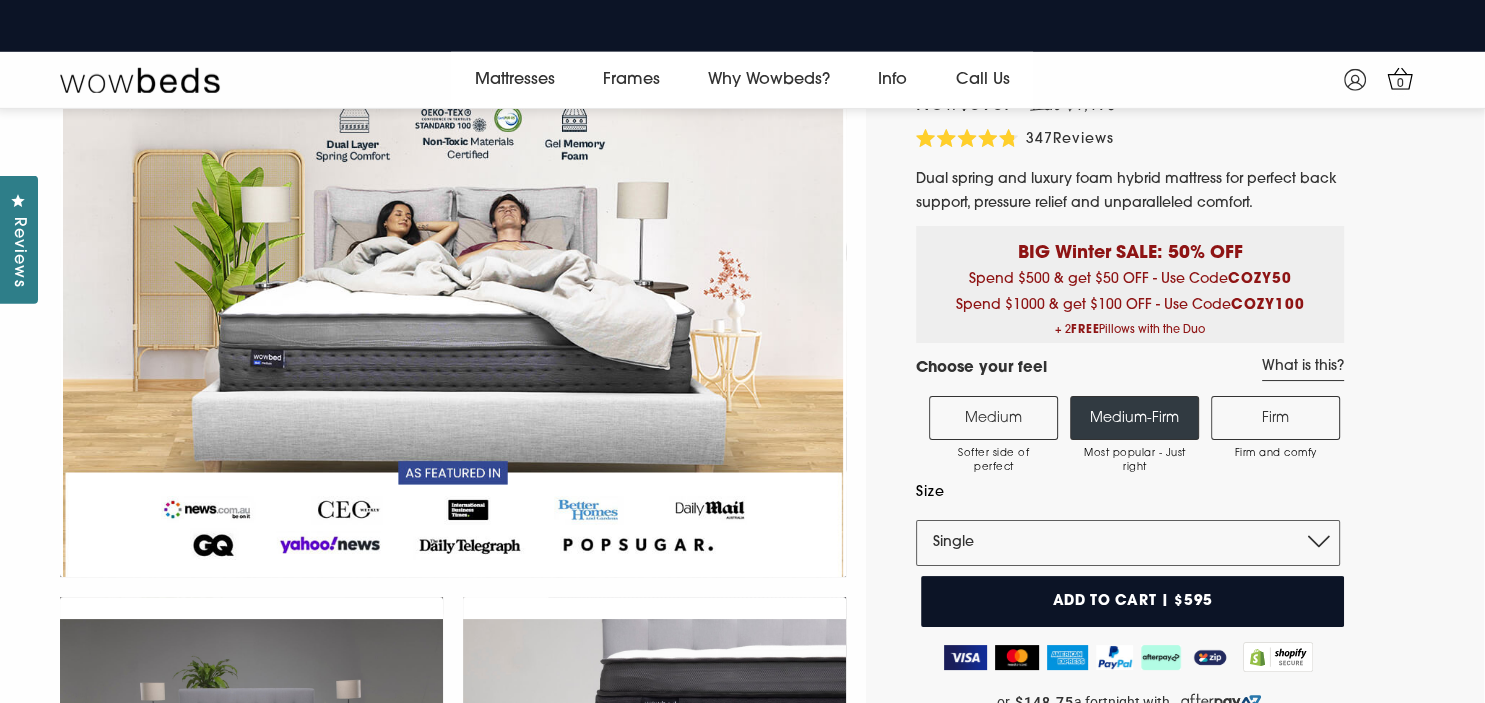 scroll, scrollTop: 114, scrollLeft: 0, axis: vertical 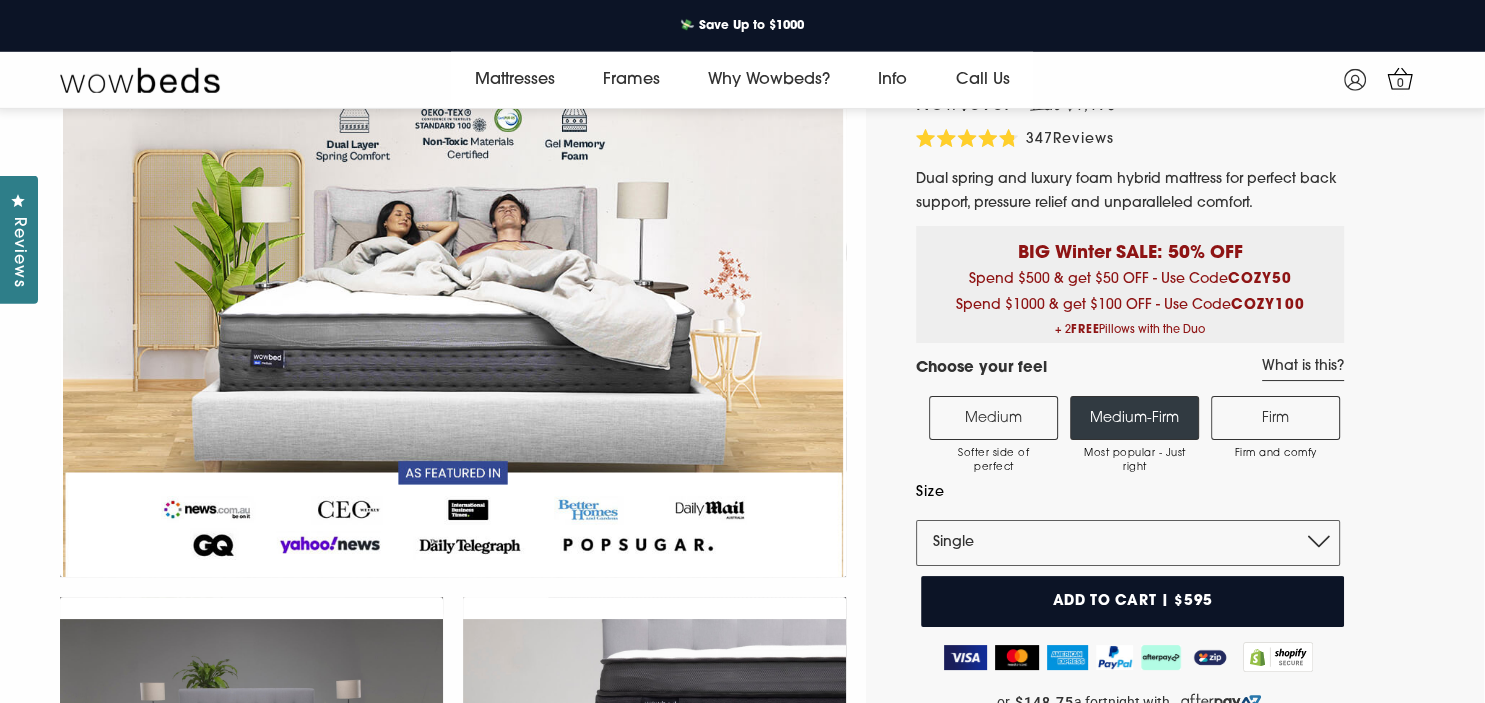 click on "Medium
Softer side of perfect" at bounding box center (993, 418) 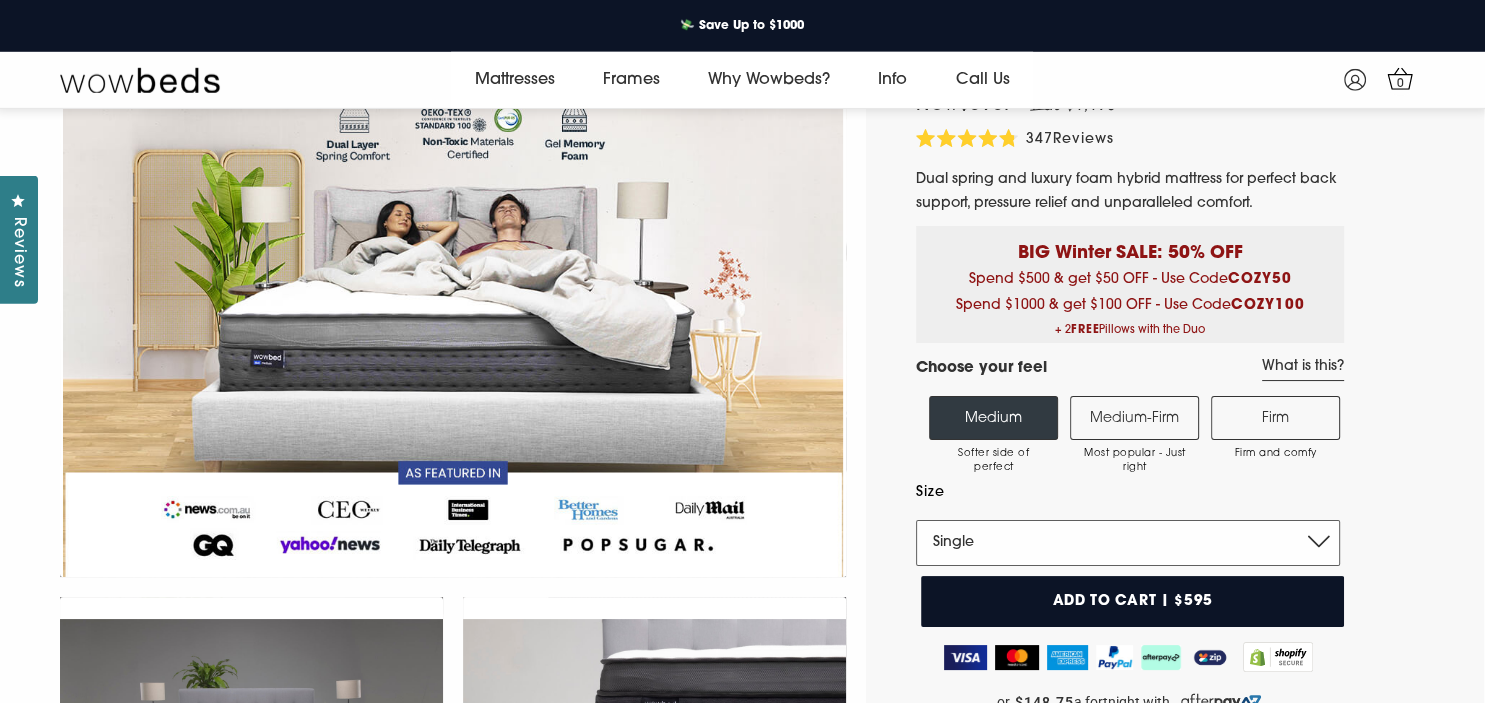 click on "Single King Single Double Queen King" at bounding box center (1128, 543) 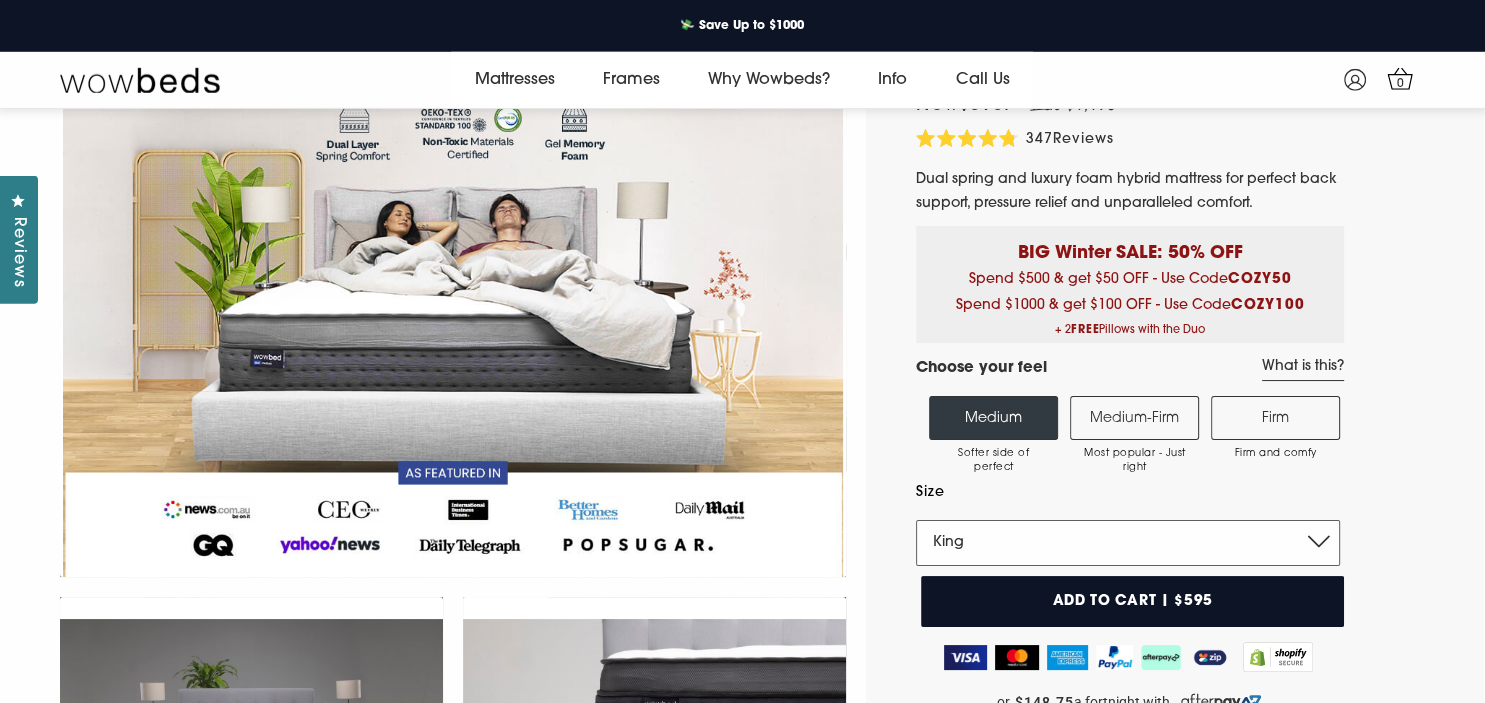 click on "King" at bounding box center (0, 0) 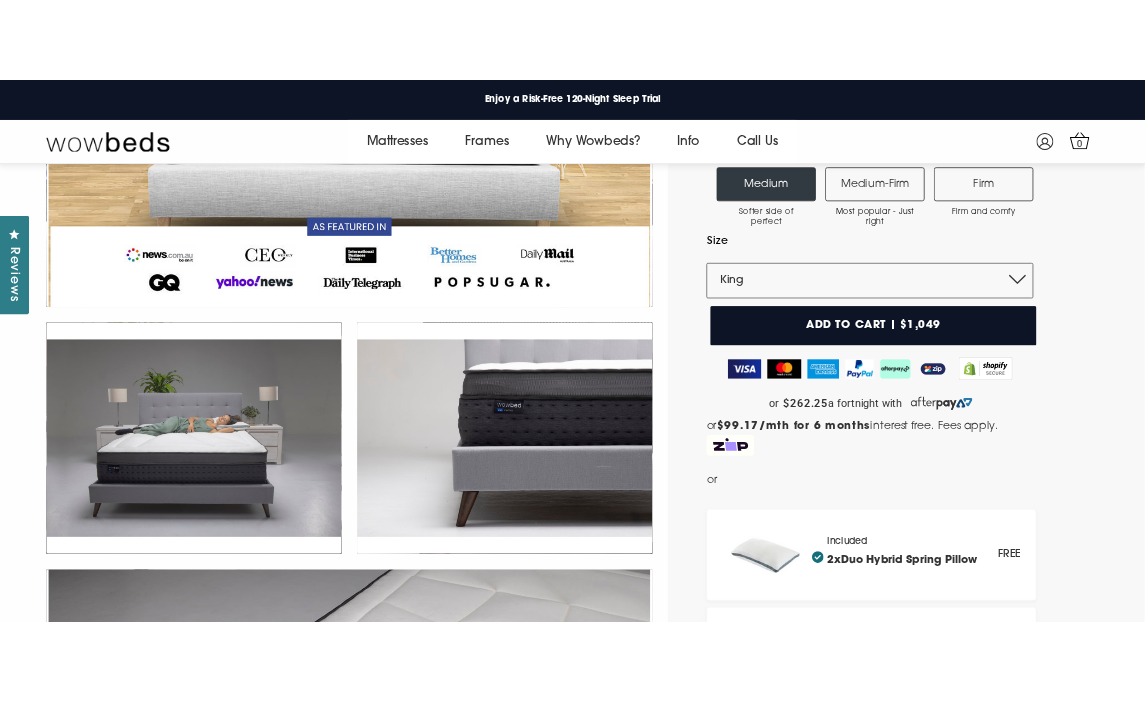 scroll, scrollTop: 399, scrollLeft: 0, axis: vertical 